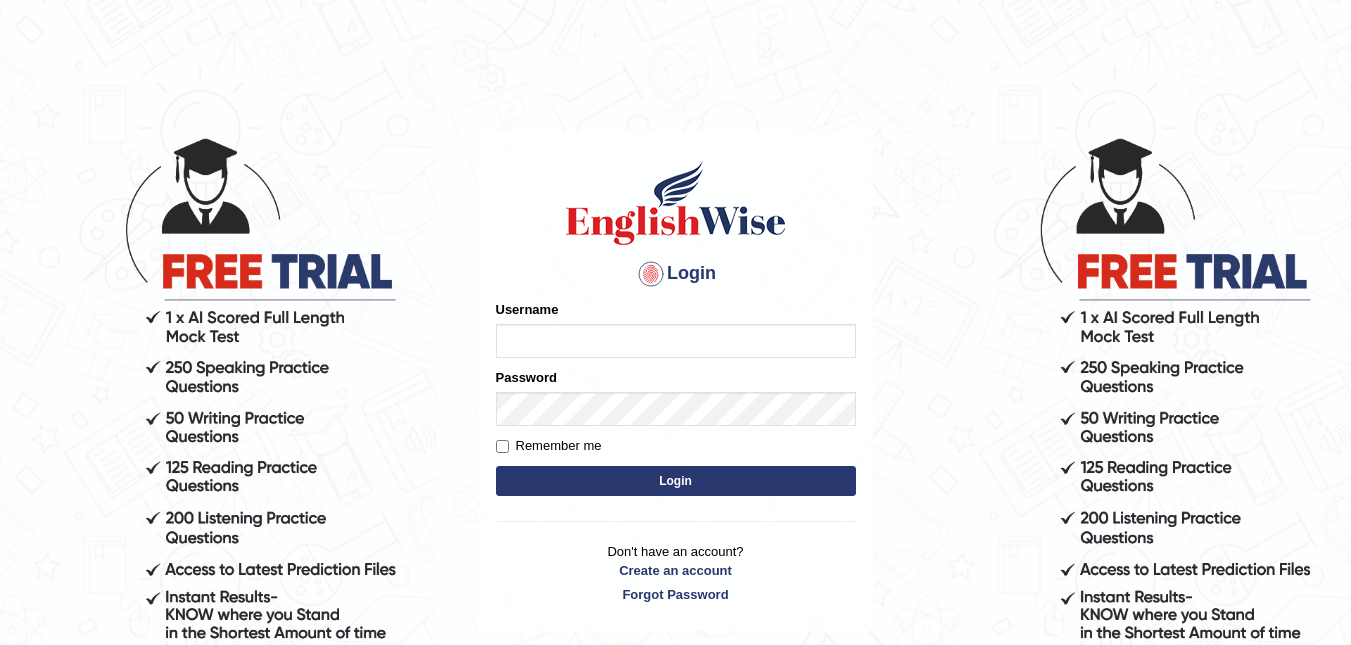 scroll, scrollTop: 0, scrollLeft: 0, axis: both 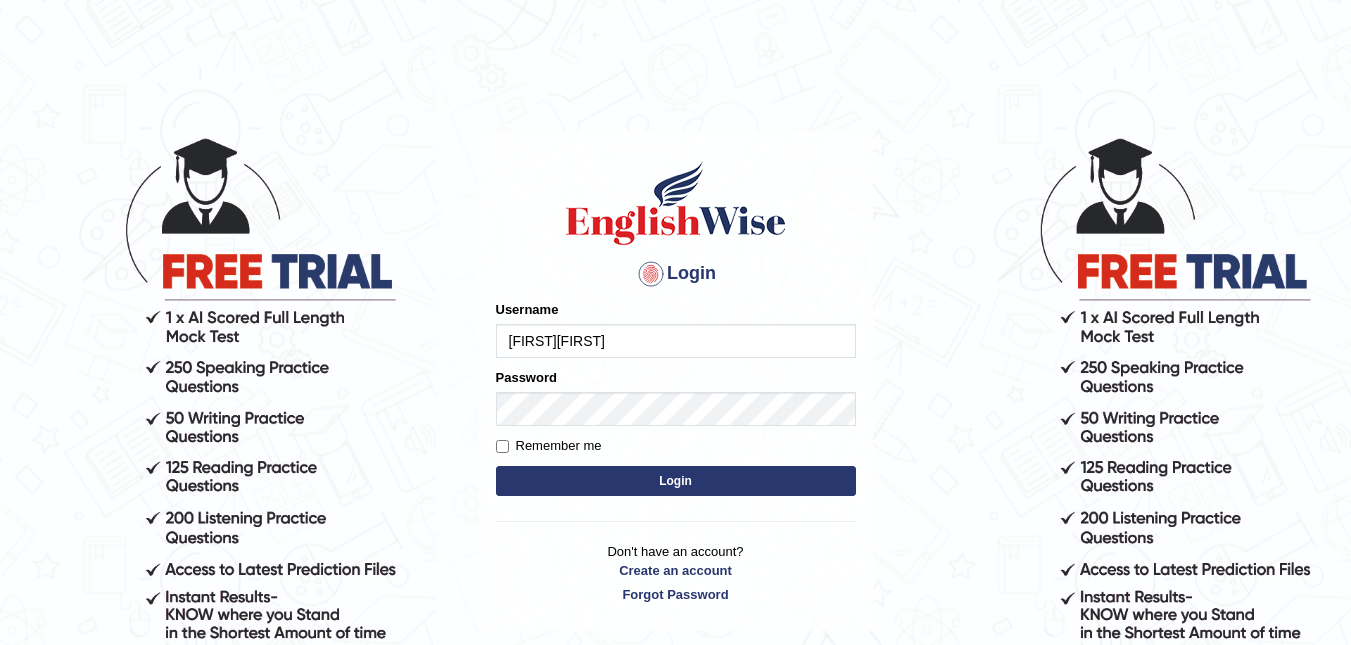 type on "DeeDee" 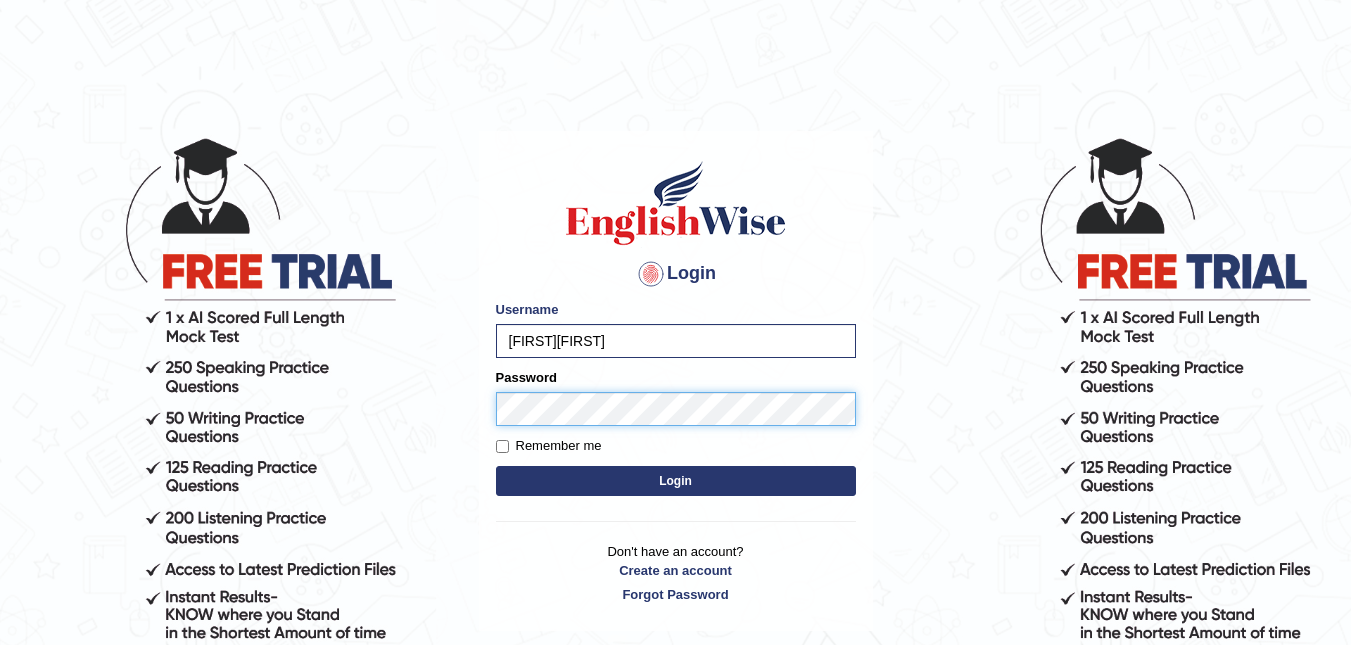 click on "Please fix the following errors:
Username
DeeDee
Password
Remember me
Login" at bounding box center [676, 400] 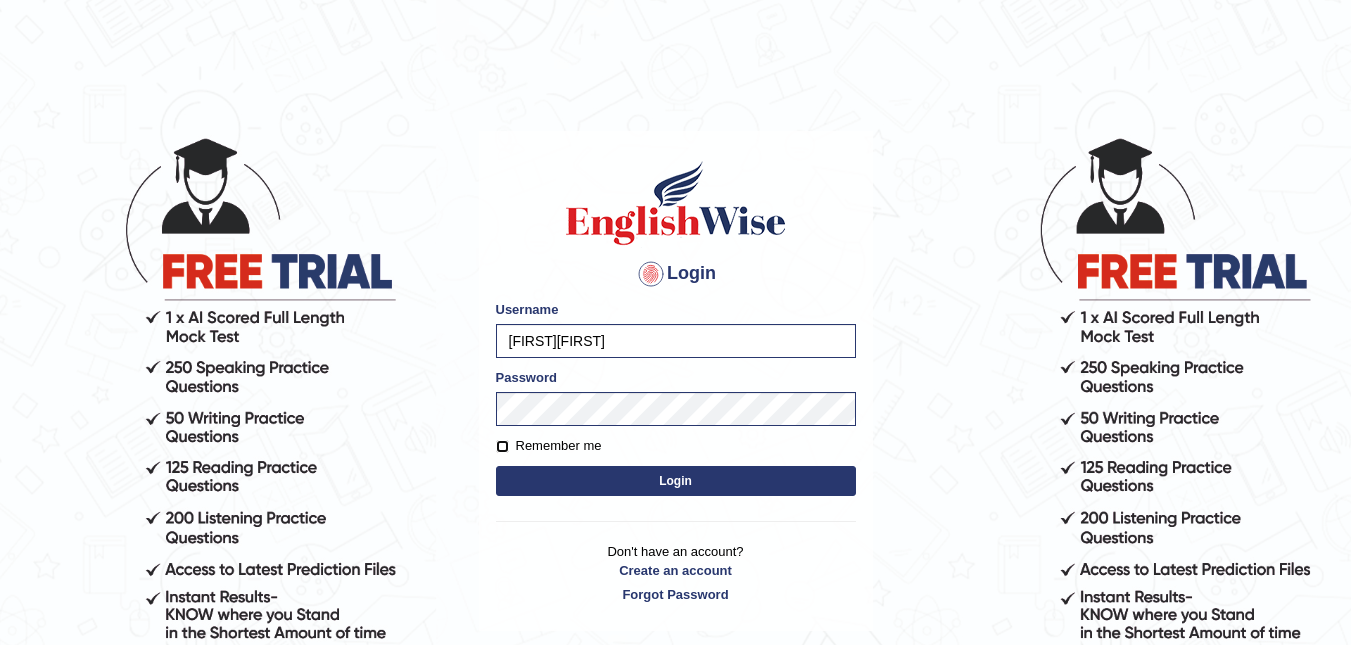 click on "Remember me" at bounding box center (502, 446) 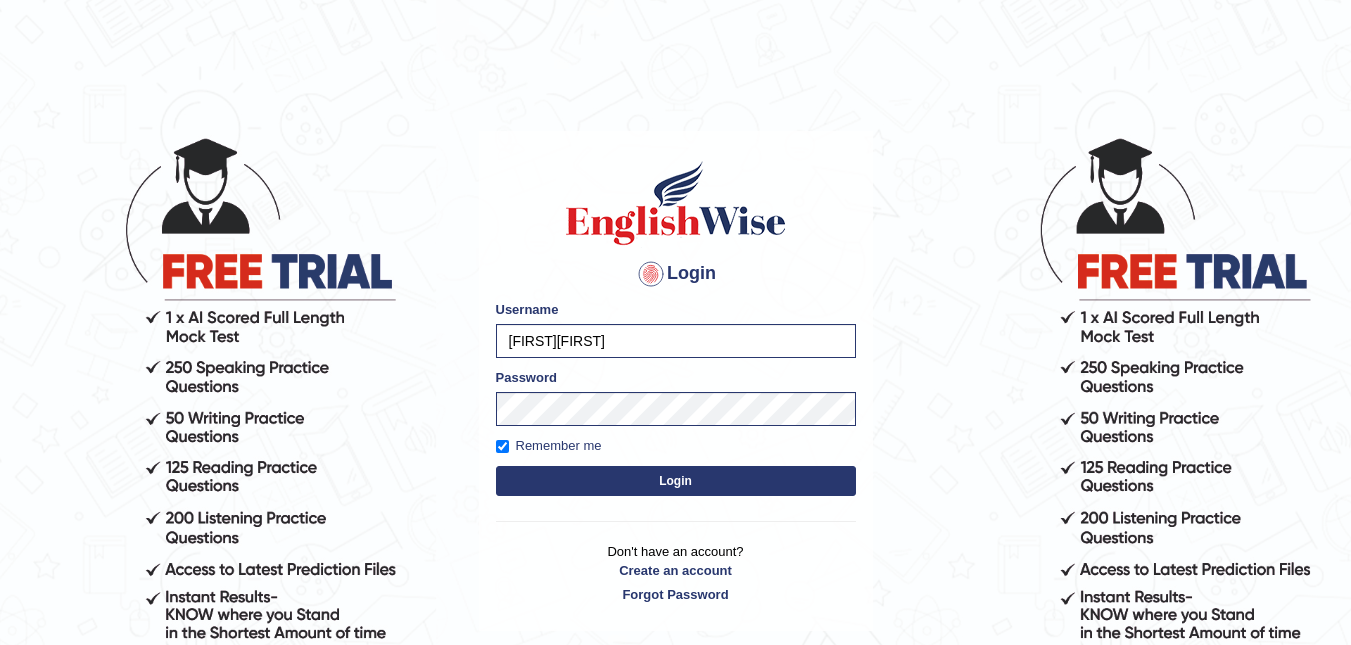click on "Login" at bounding box center [676, 481] 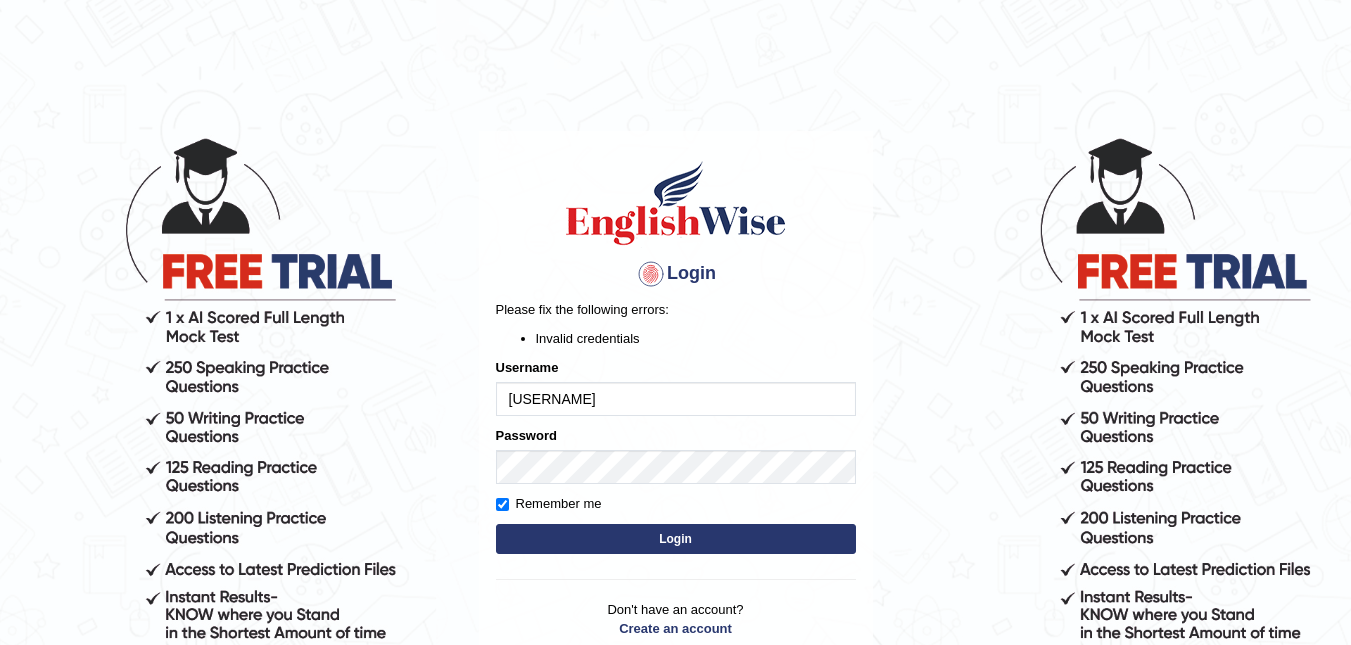 scroll, scrollTop: 0, scrollLeft: 0, axis: both 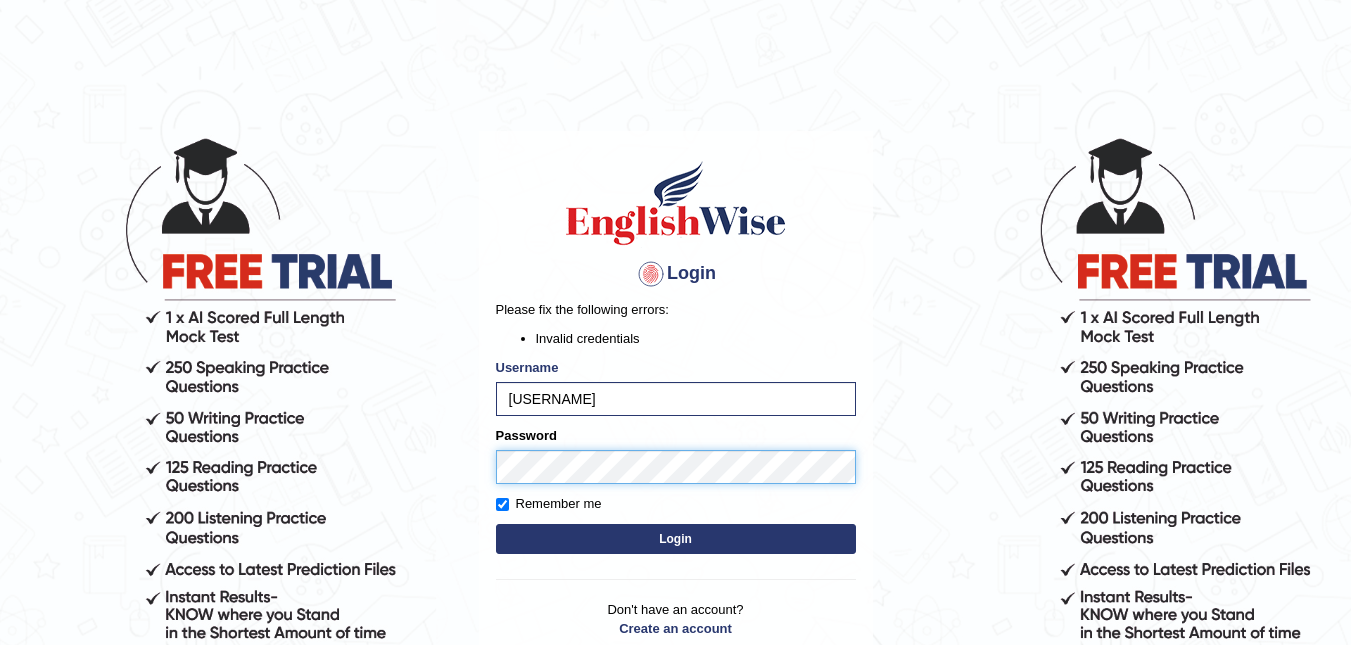 click on "Please fix the following errors: Invalid credentials
Username
[USERNAME]
Password
Remember me
Login" at bounding box center [676, 429] 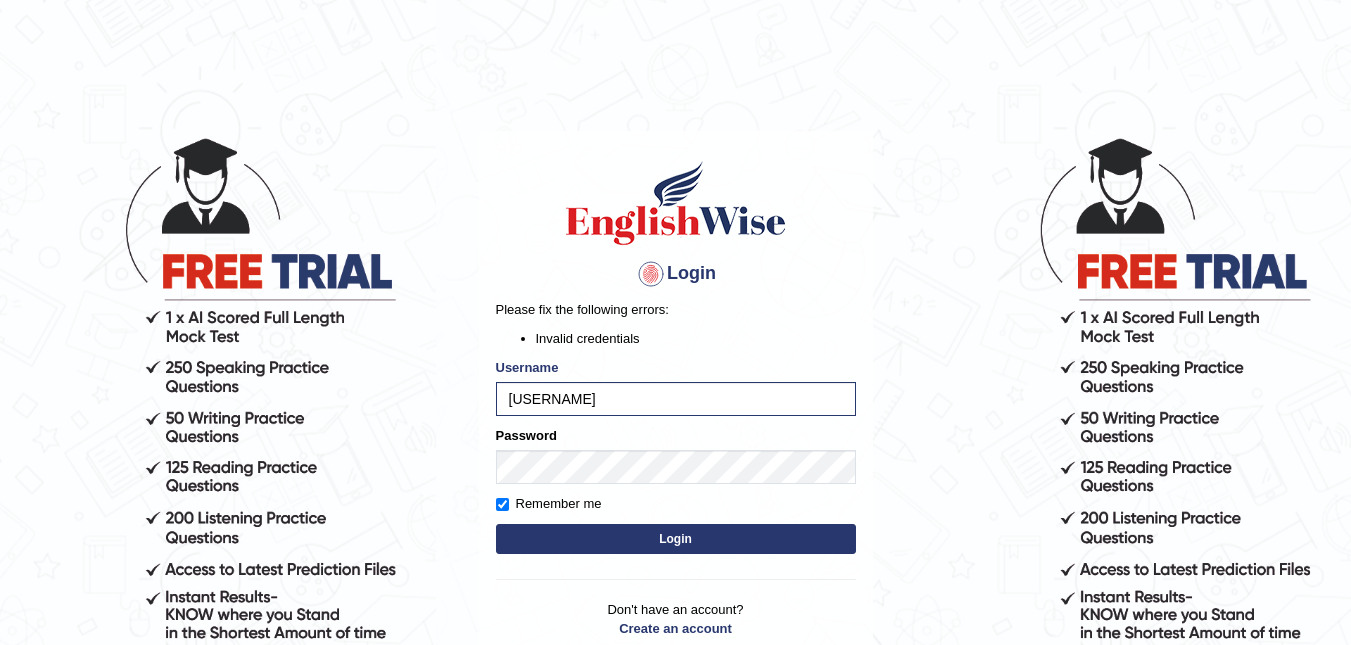 drag, startPoint x: 542, startPoint y: 484, endPoint x: 911, endPoint y: 507, distance: 369.7161 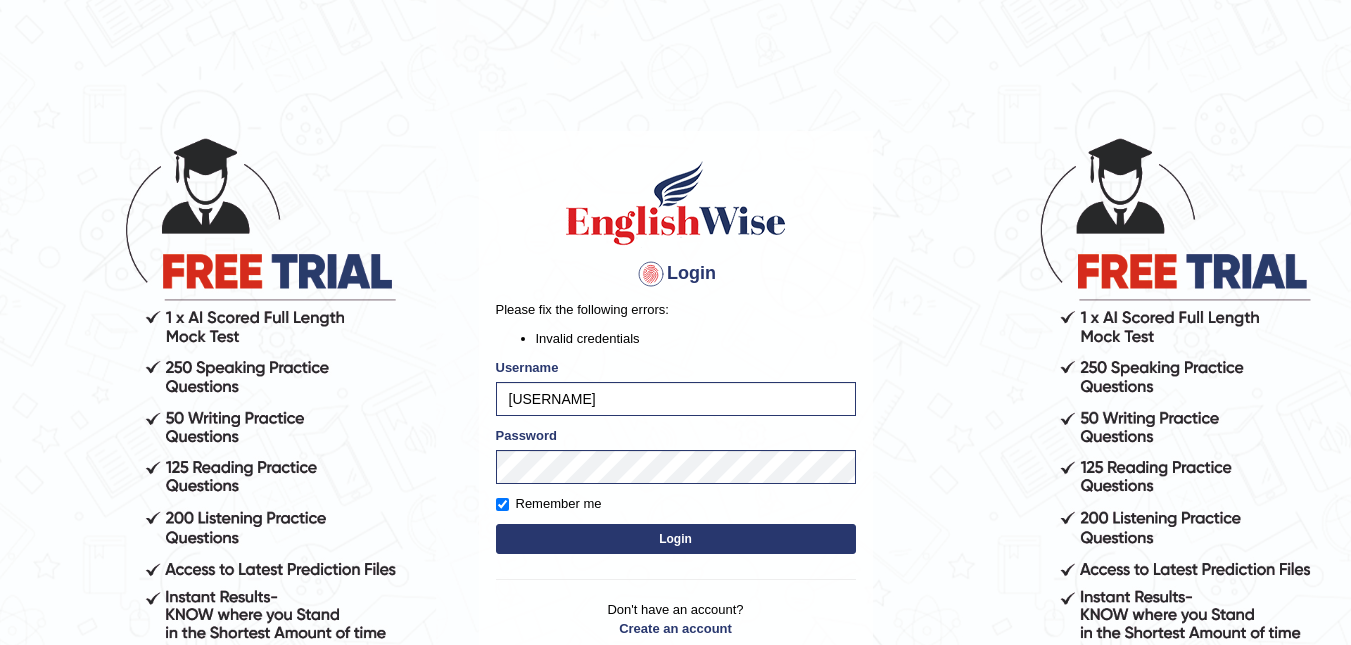 click on "Login" at bounding box center [676, 539] 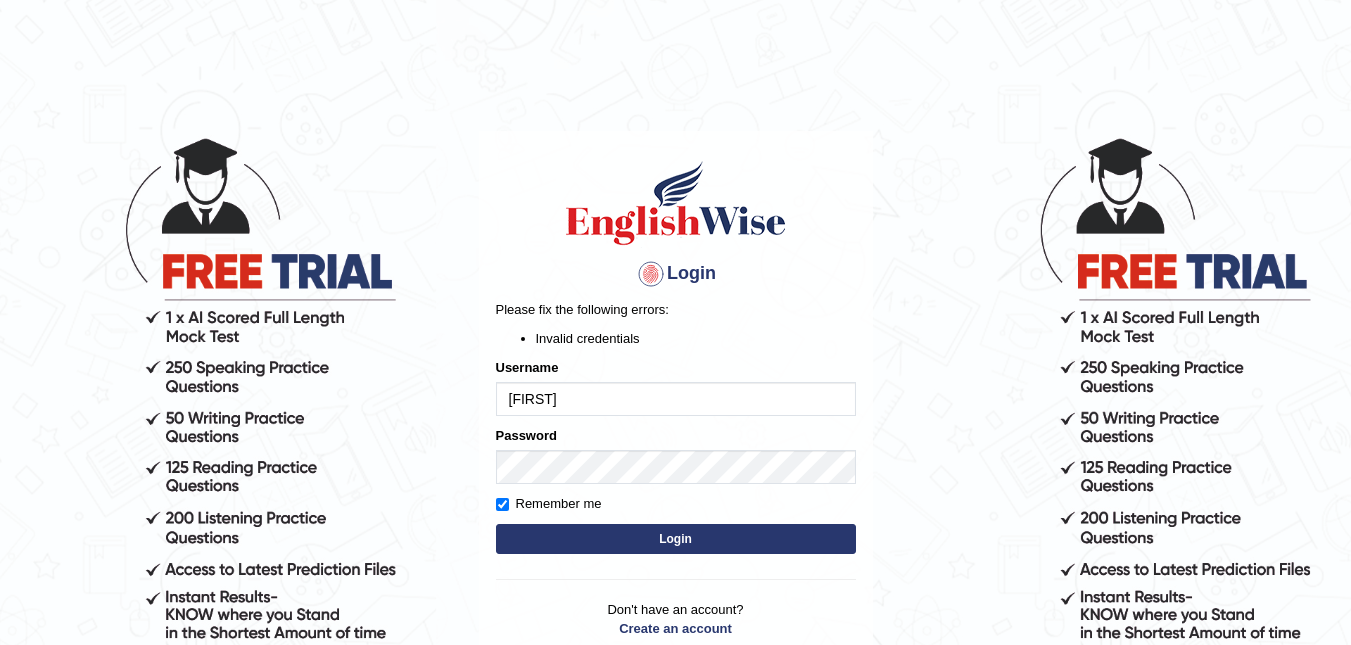 scroll, scrollTop: 0, scrollLeft: 0, axis: both 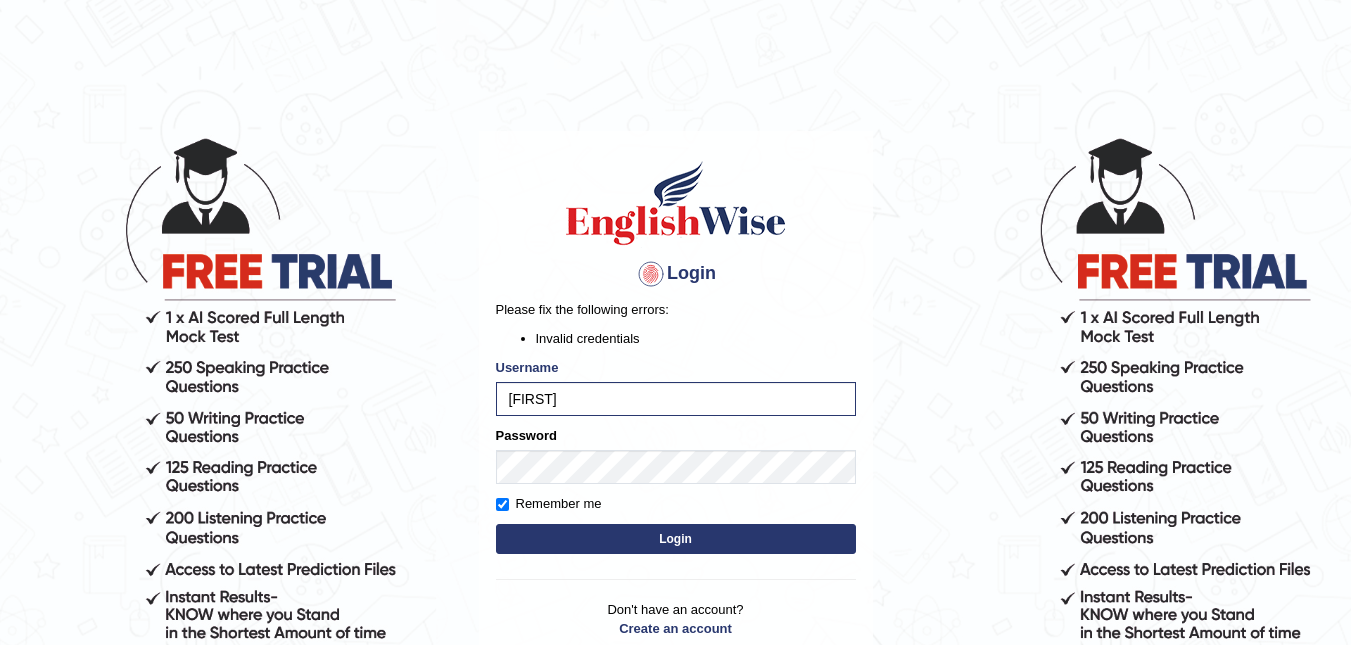 click on "Login" at bounding box center [676, 539] 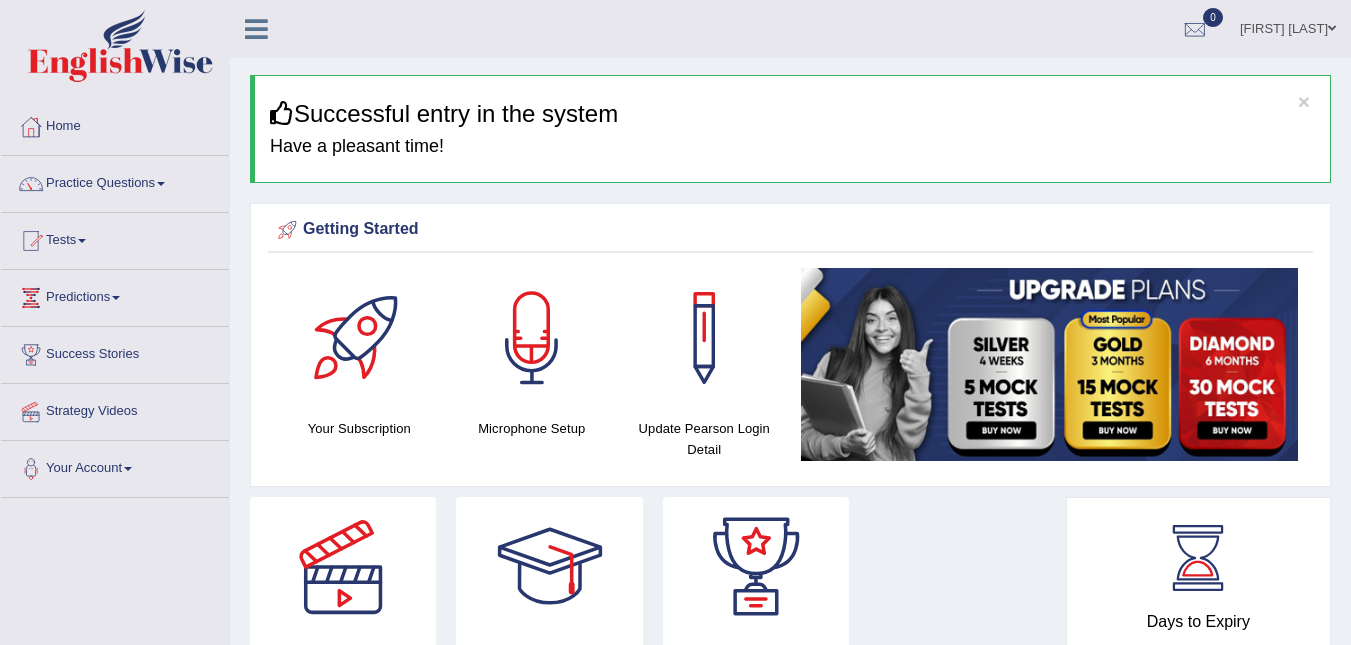 scroll, scrollTop: 0, scrollLeft: 0, axis: both 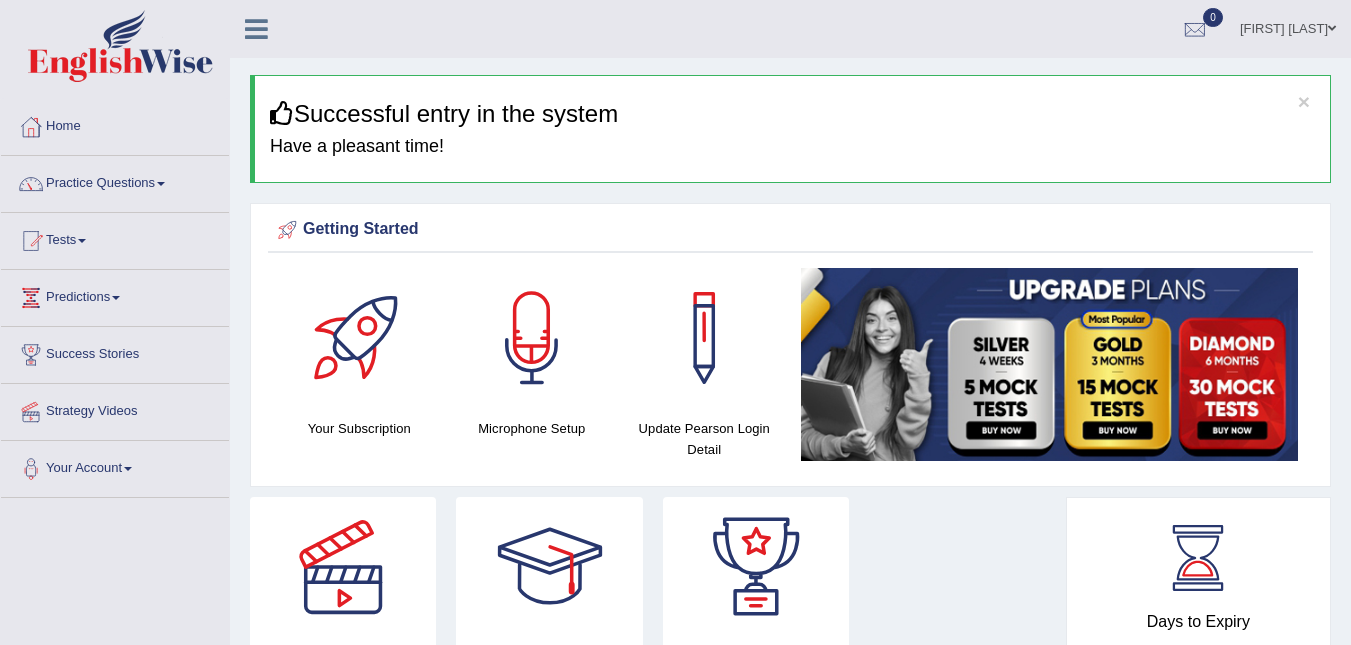 click at bounding box center [532, 338] 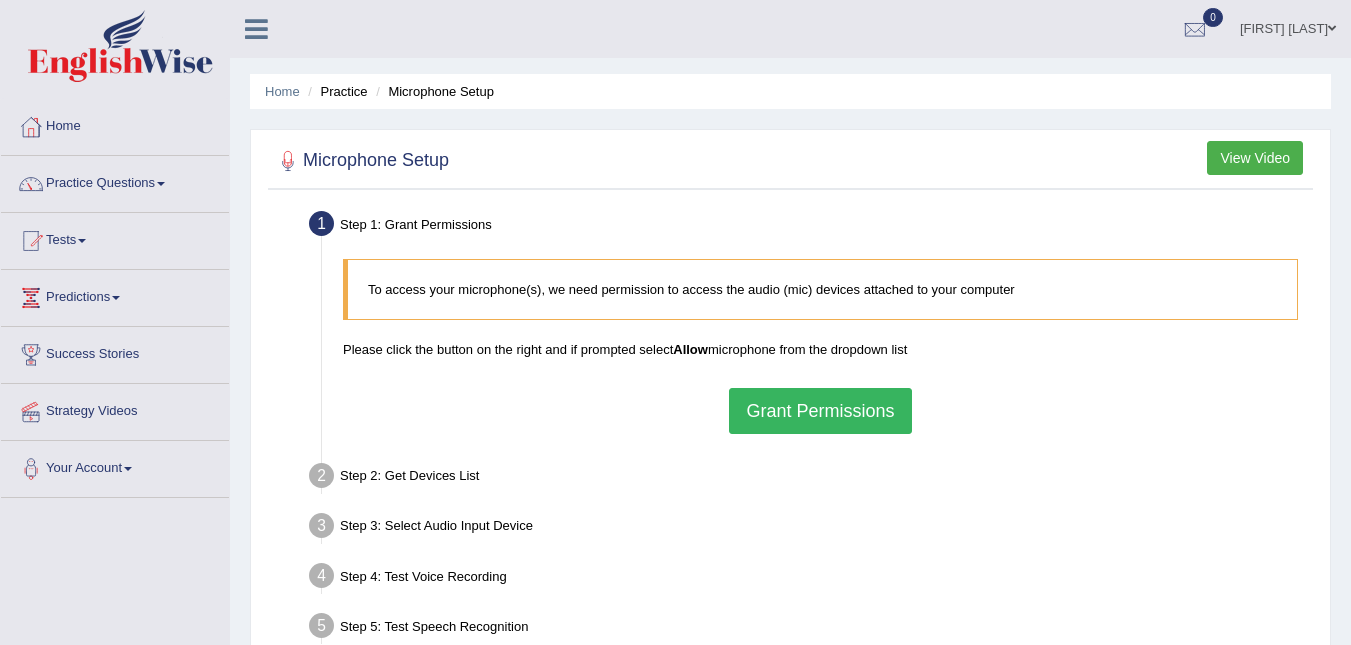 scroll, scrollTop: 0, scrollLeft: 0, axis: both 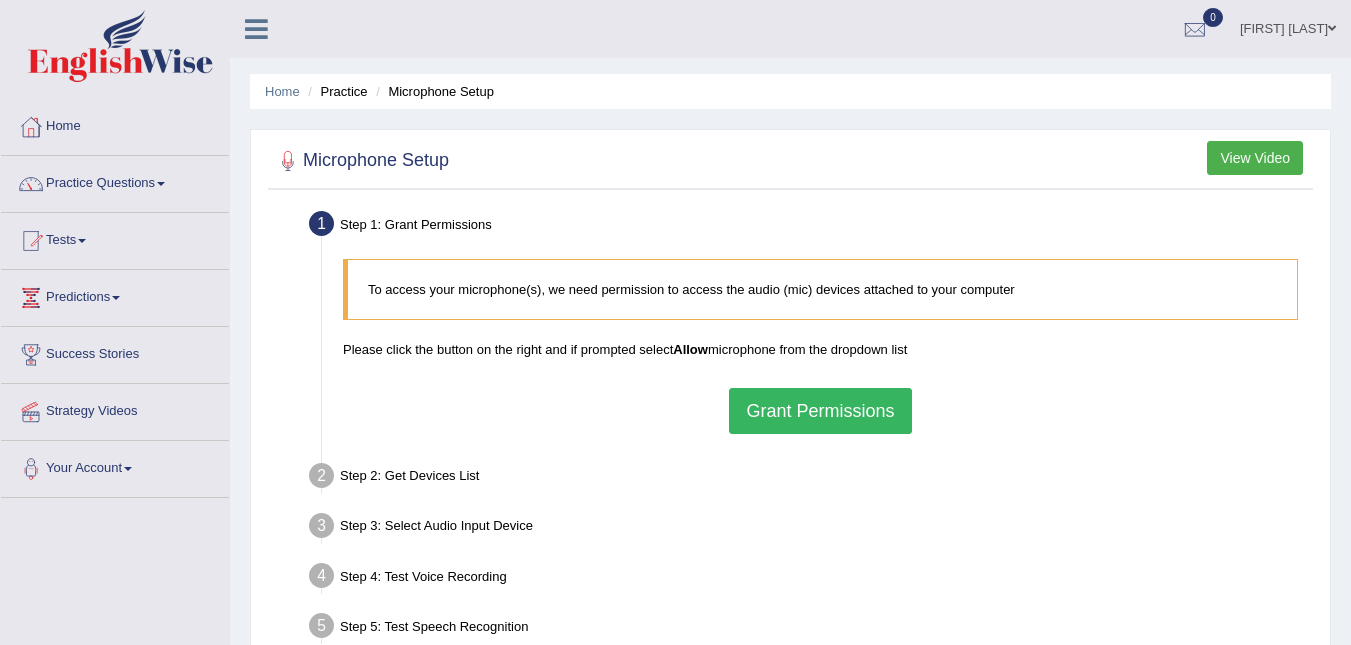 click on "Grant Permissions" at bounding box center [820, 411] 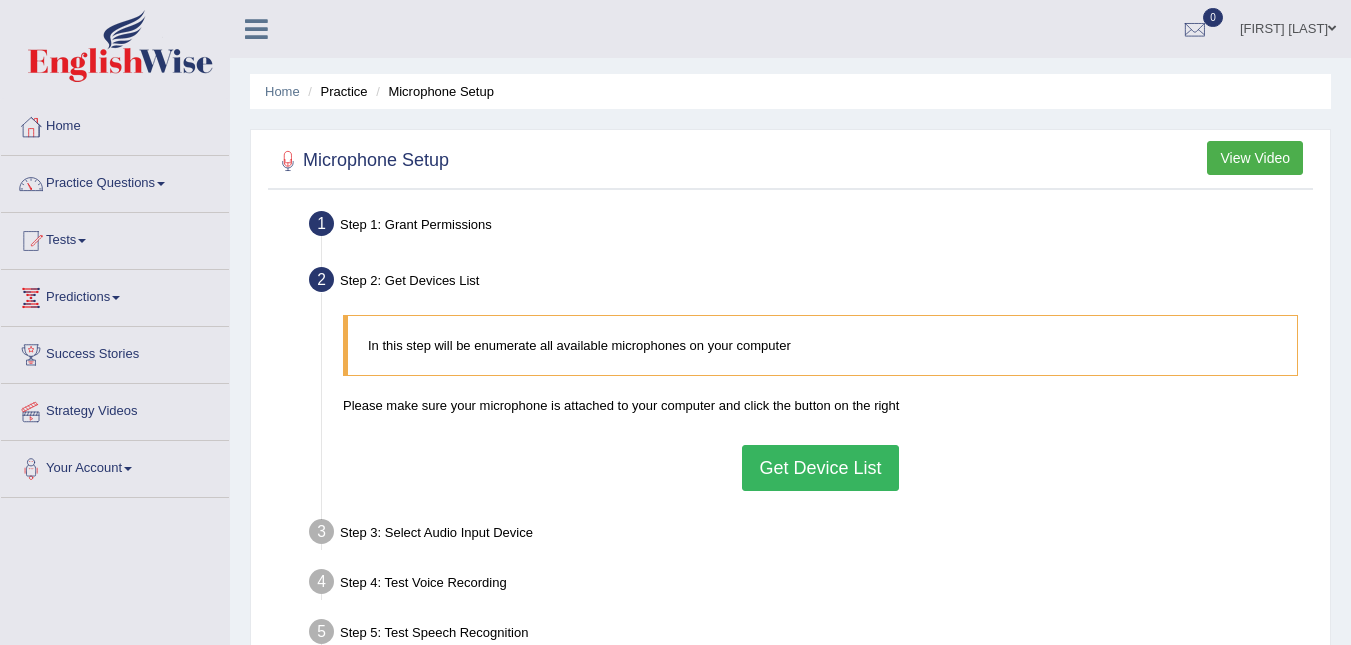 click on "Get Device List" at bounding box center [820, 468] 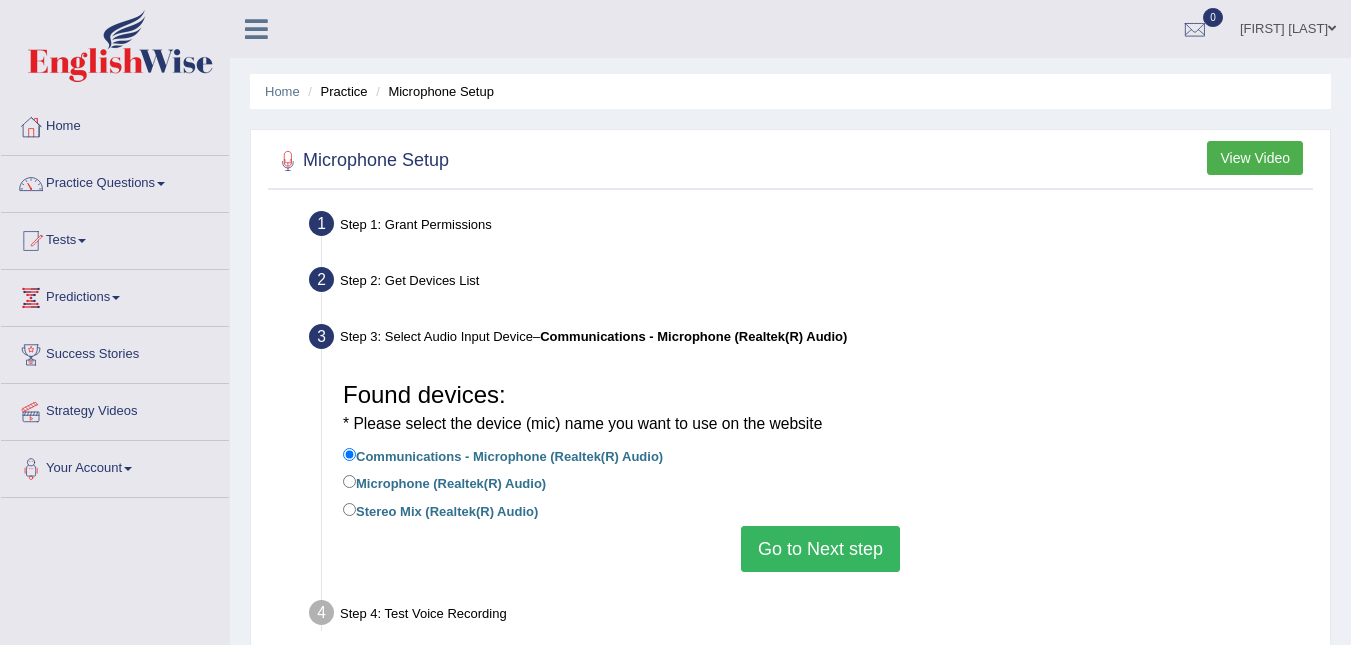 click on "Go to Next step" at bounding box center (820, 549) 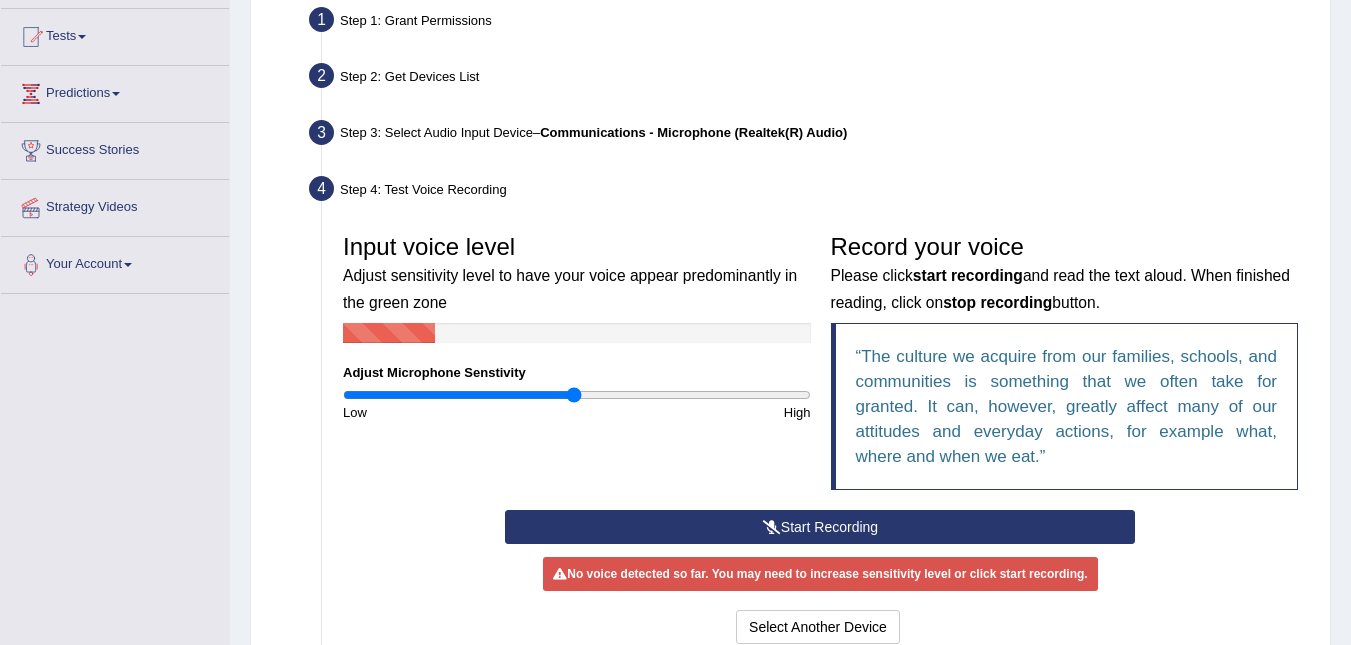 scroll, scrollTop: 206, scrollLeft: 0, axis: vertical 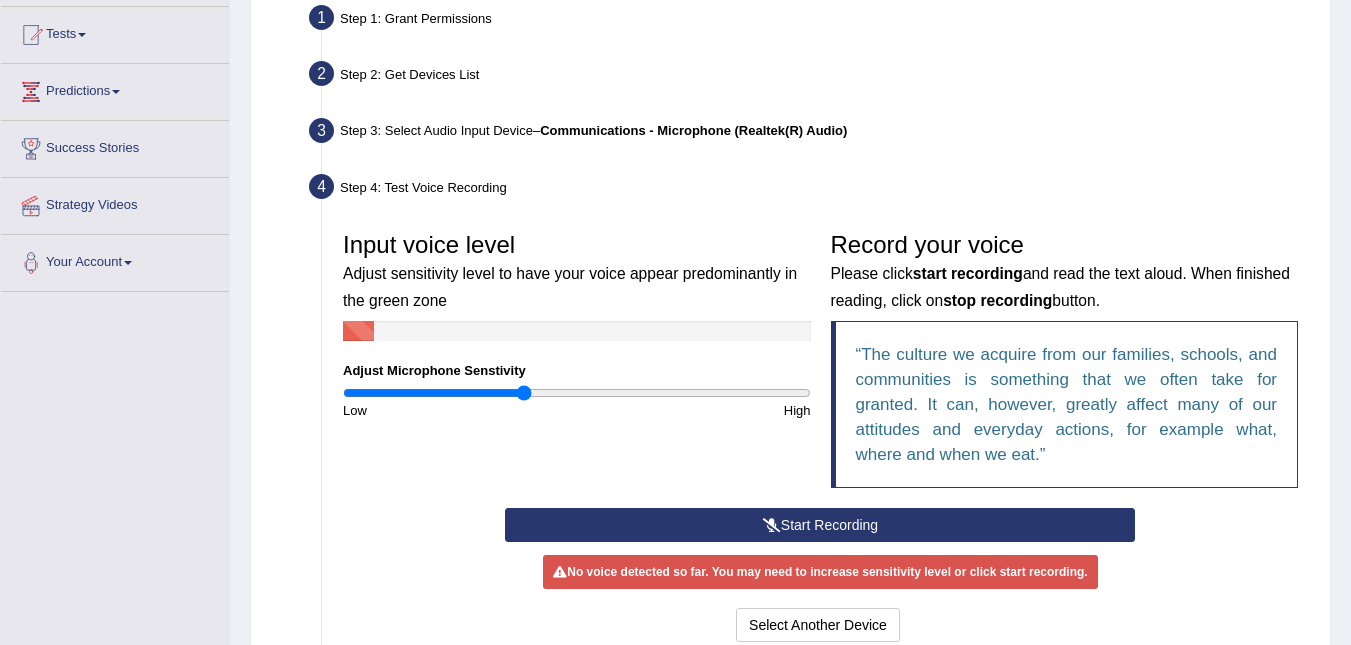 drag, startPoint x: 572, startPoint y: 387, endPoint x: 525, endPoint y: 392, distance: 47.26521 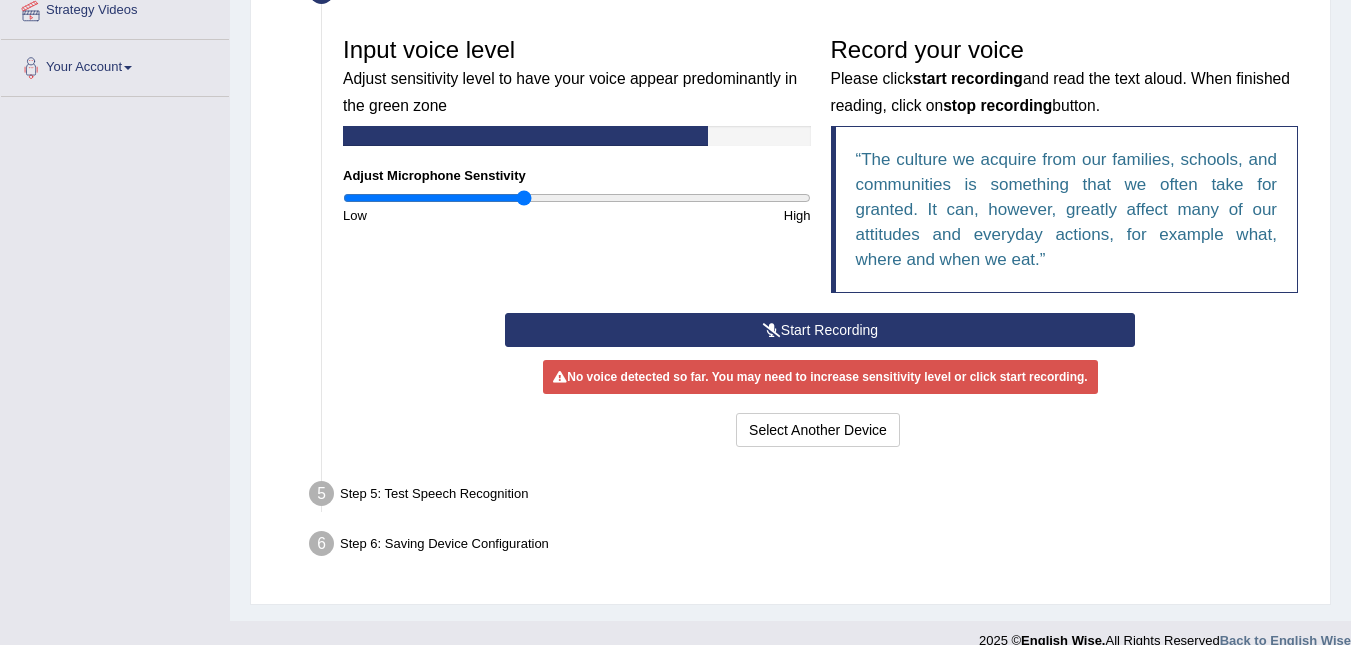 scroll, scrollTop: 404, scrollLeft: 0, axis: vertical 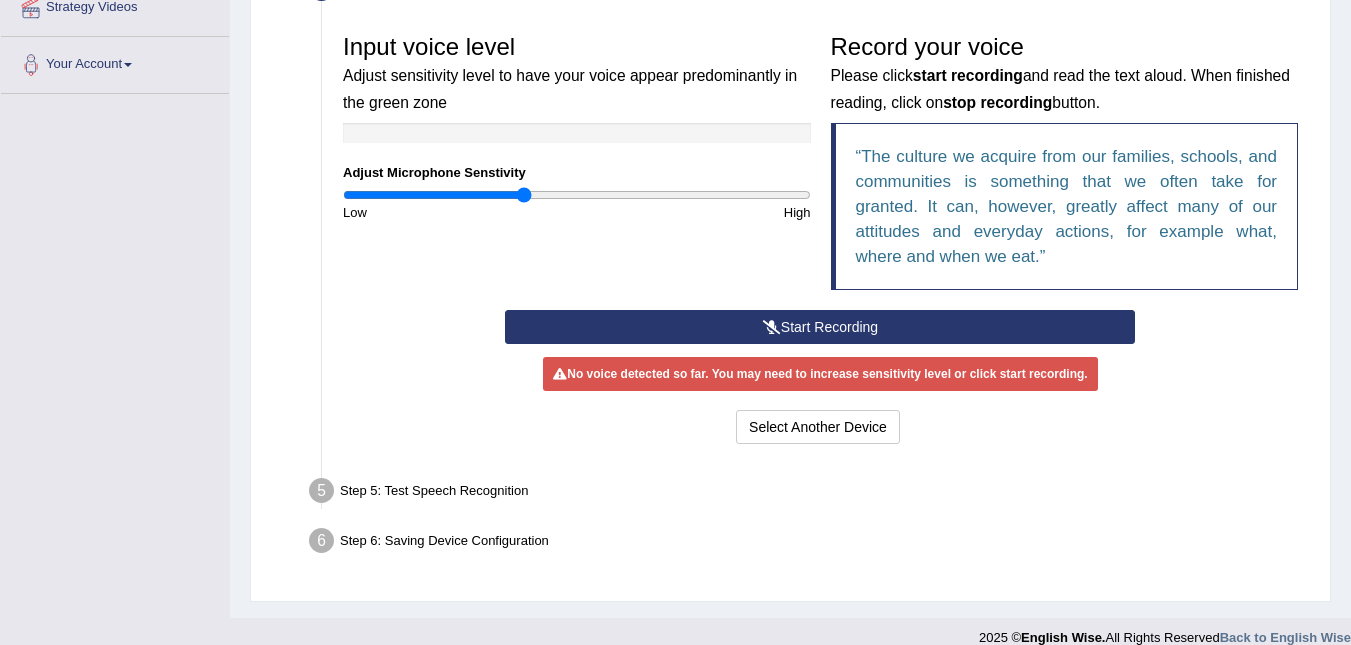 click on "Start Recording" at bounding box center (820, 327) 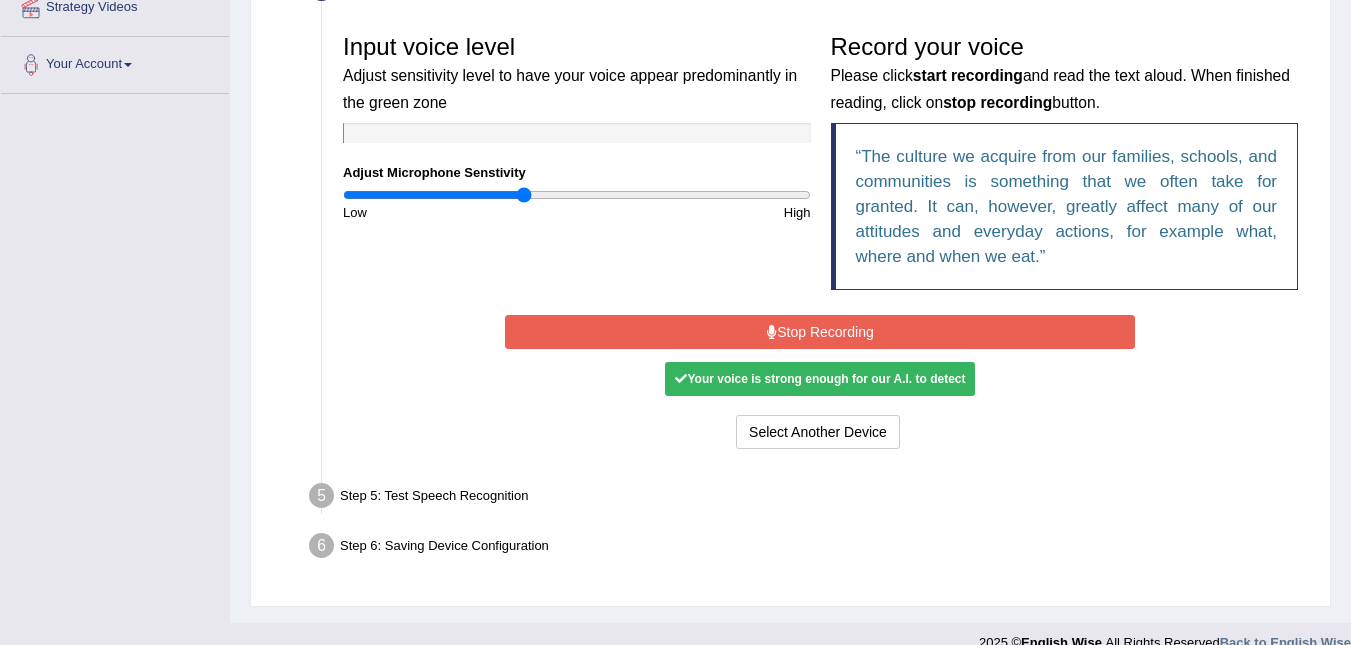 click on "Stop Recording" at bounding box center [820, 332] 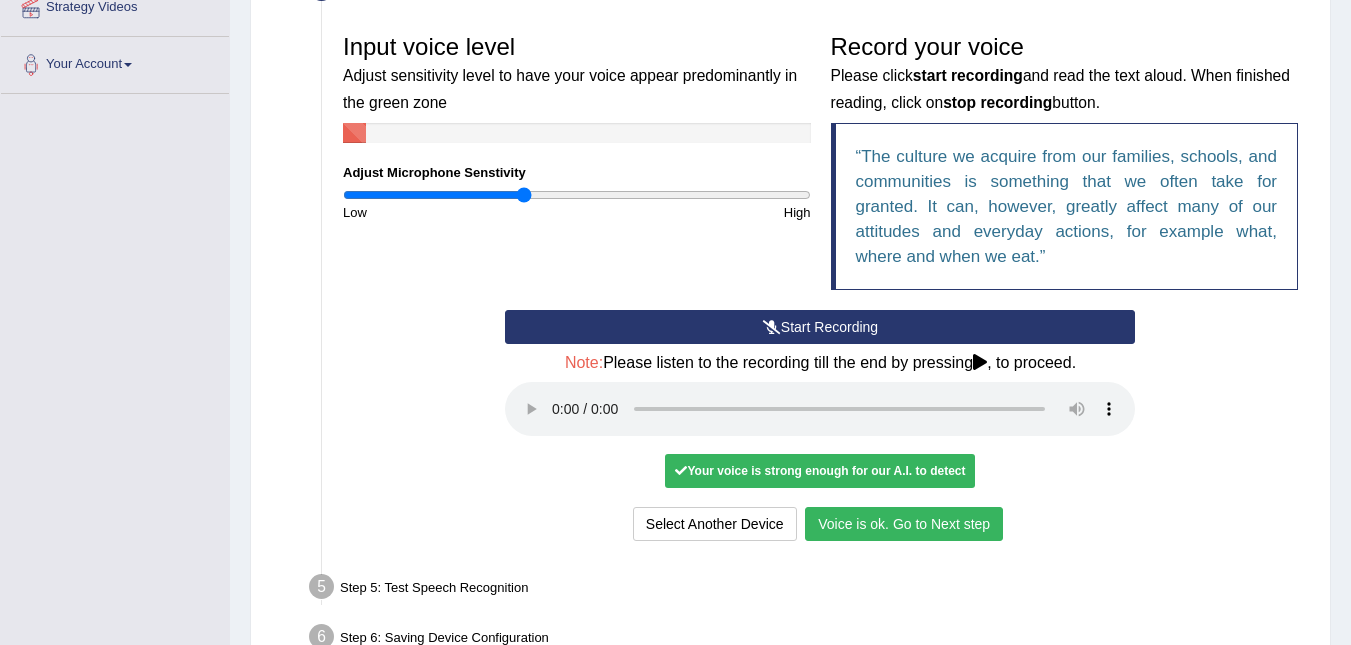 click on "Voice is ok. Go to Next step" at bounding box center (904, 524) 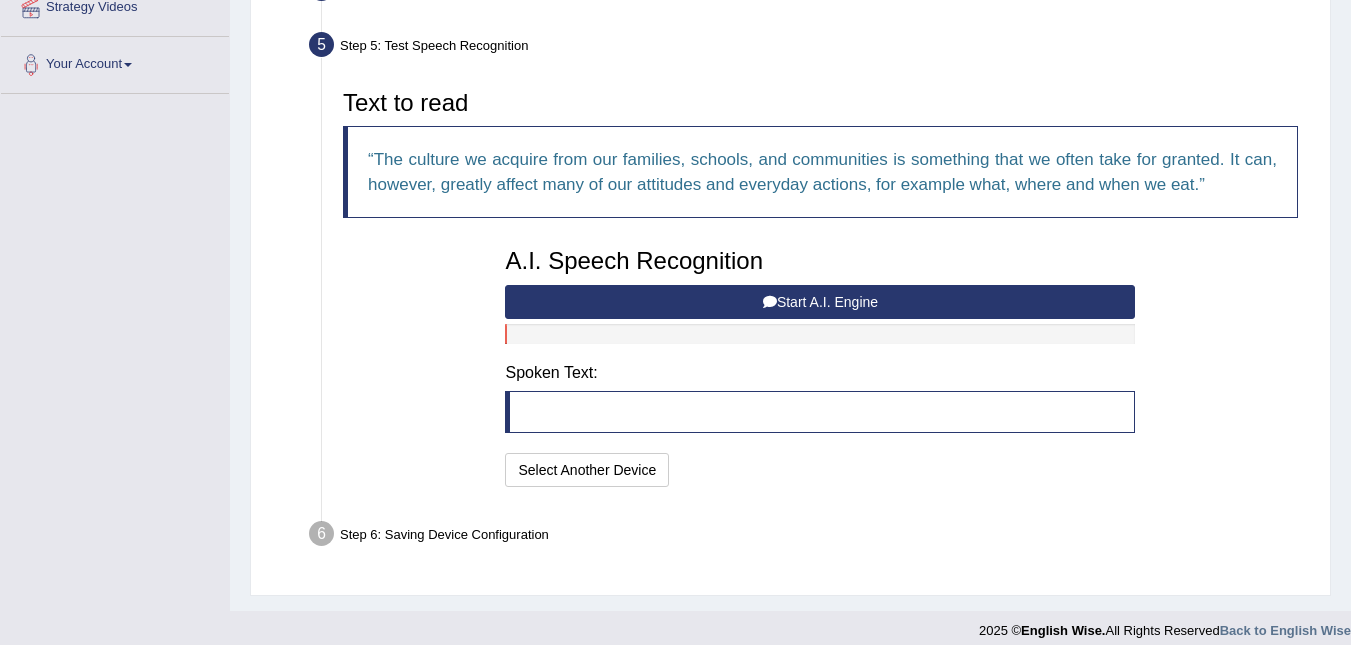 click on "The culture we acquire from our families, schools, and communities is something that we often take for granted. It can, however, greatly affect many of our attitudes and everyday actions, for example what, where and when we eat." at bounding box center (820, 172) 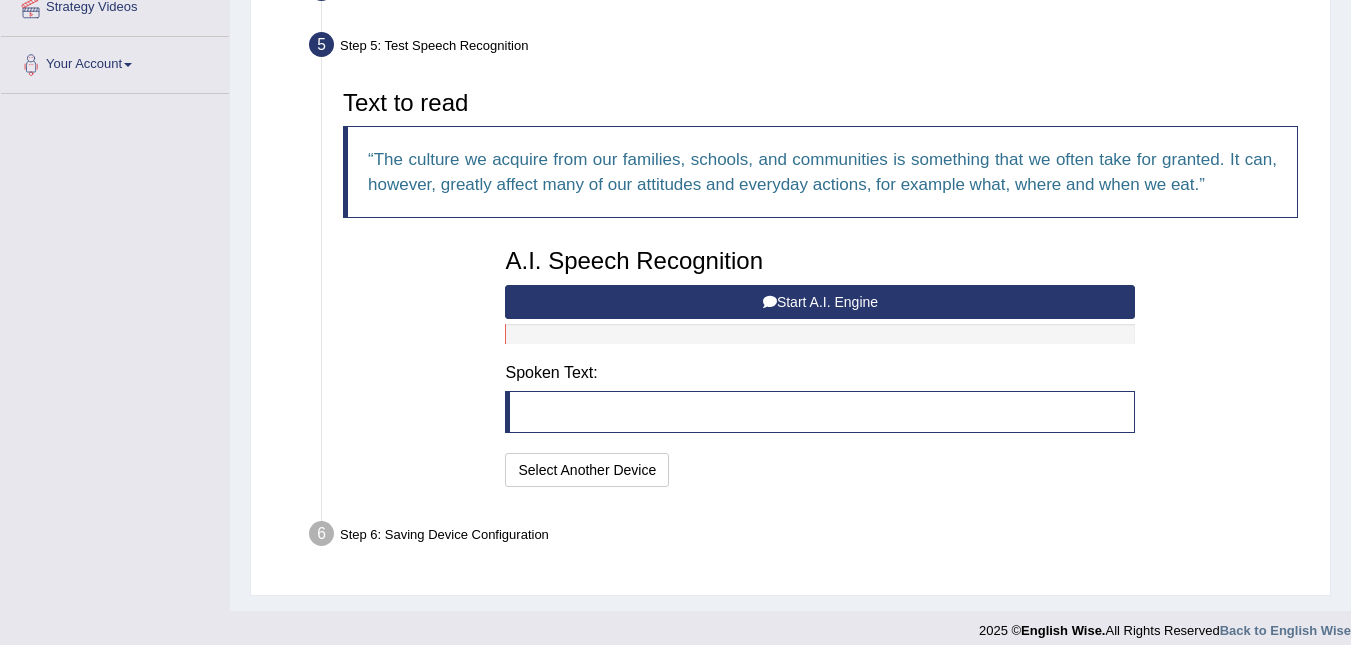click on "Start A.I. Engine" at bounding box center (820, 302) 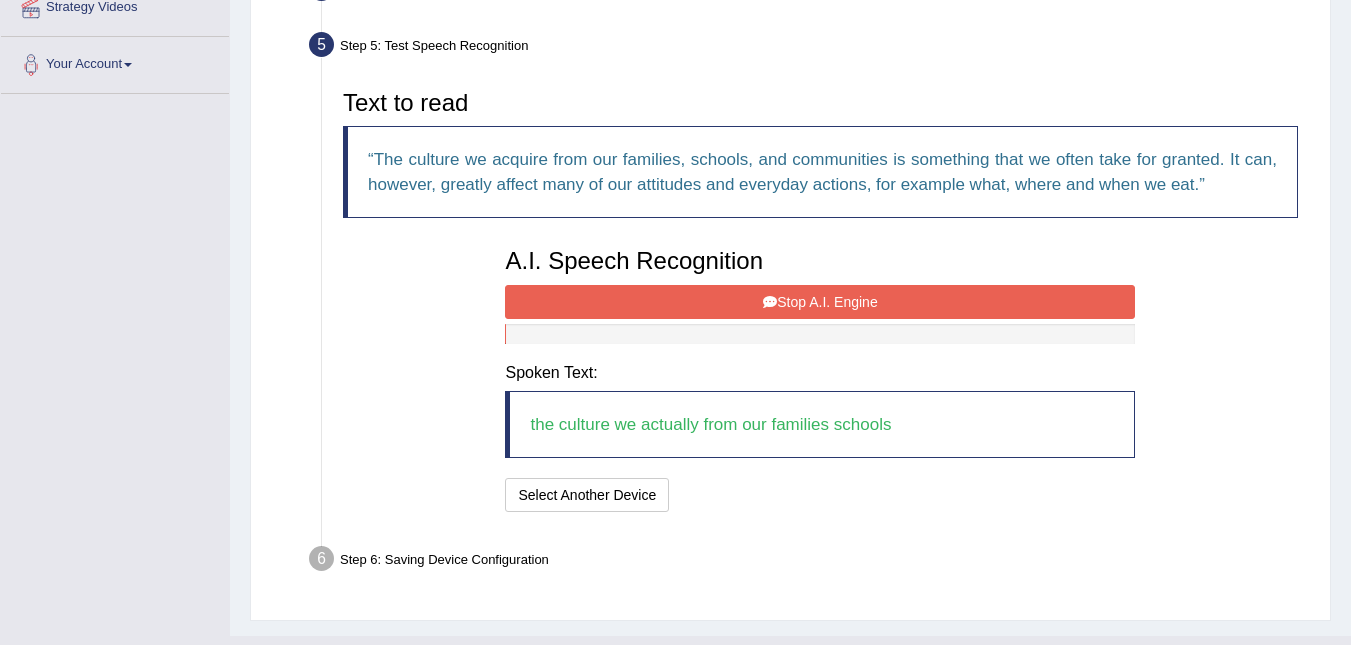 drag, startPoint x: 795, startPoint y: 301, endPoint x: 806, endPoint y: 289, distance: 16.27882 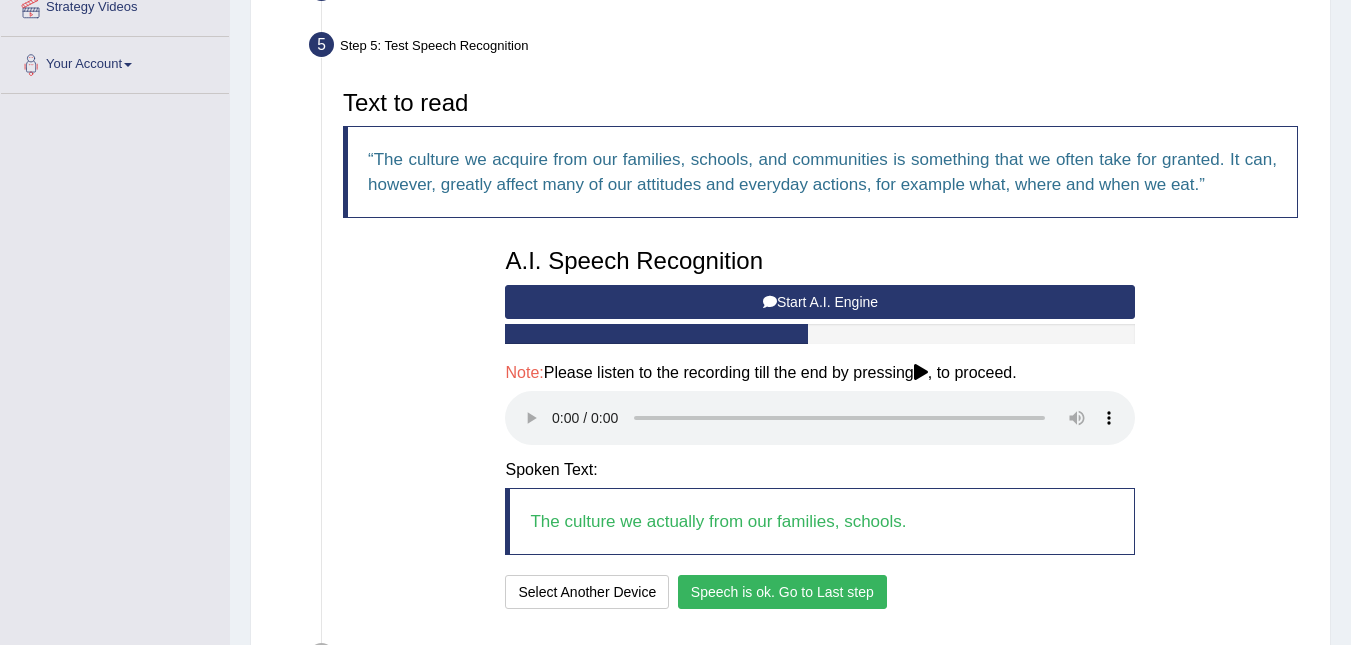 click on "Speech is ok. Go to Last step" at bounding box center (782, 592) 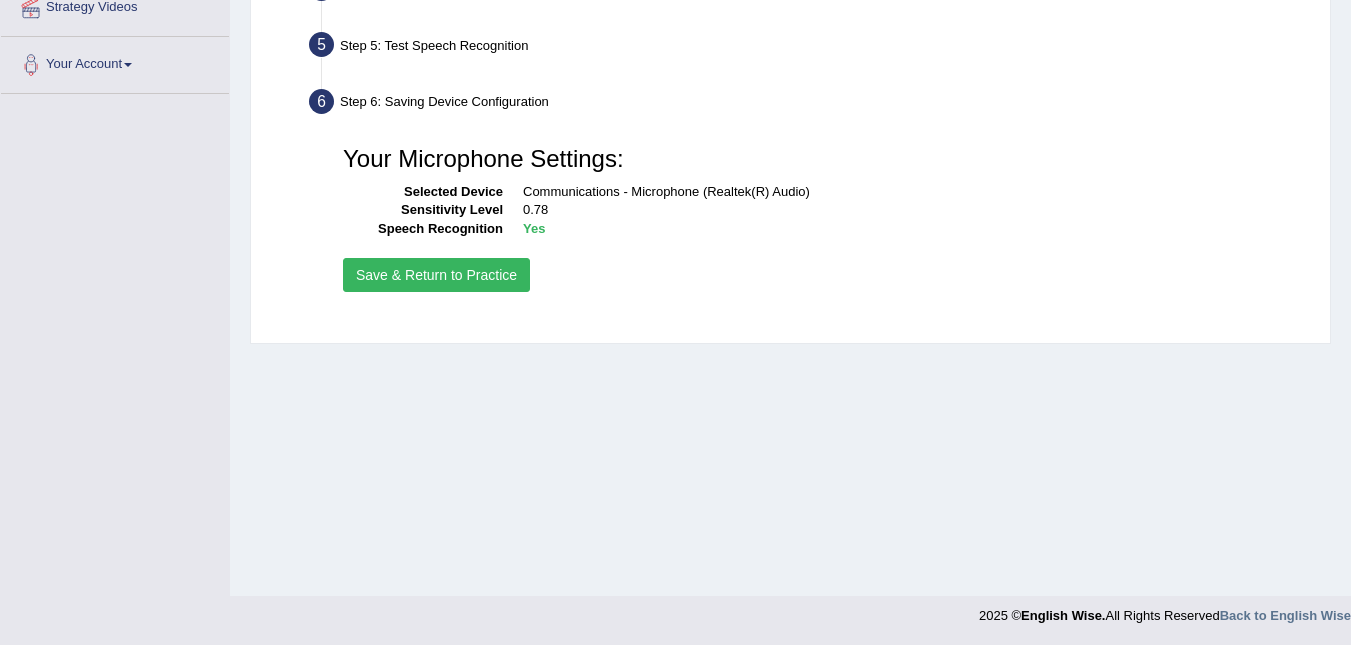 click on "Save & Return to Practice" at bounding box center (436, 275) 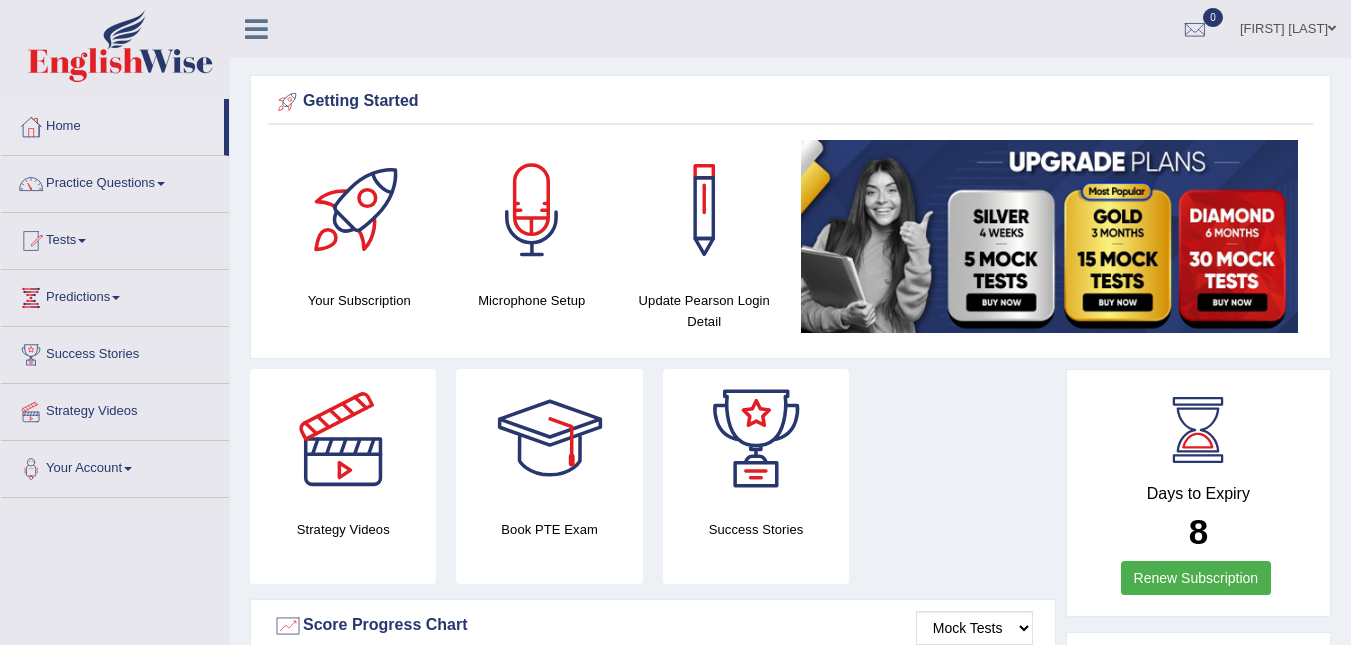 scroll, scrollTop: 0, scrollLeft: 0, axis: both 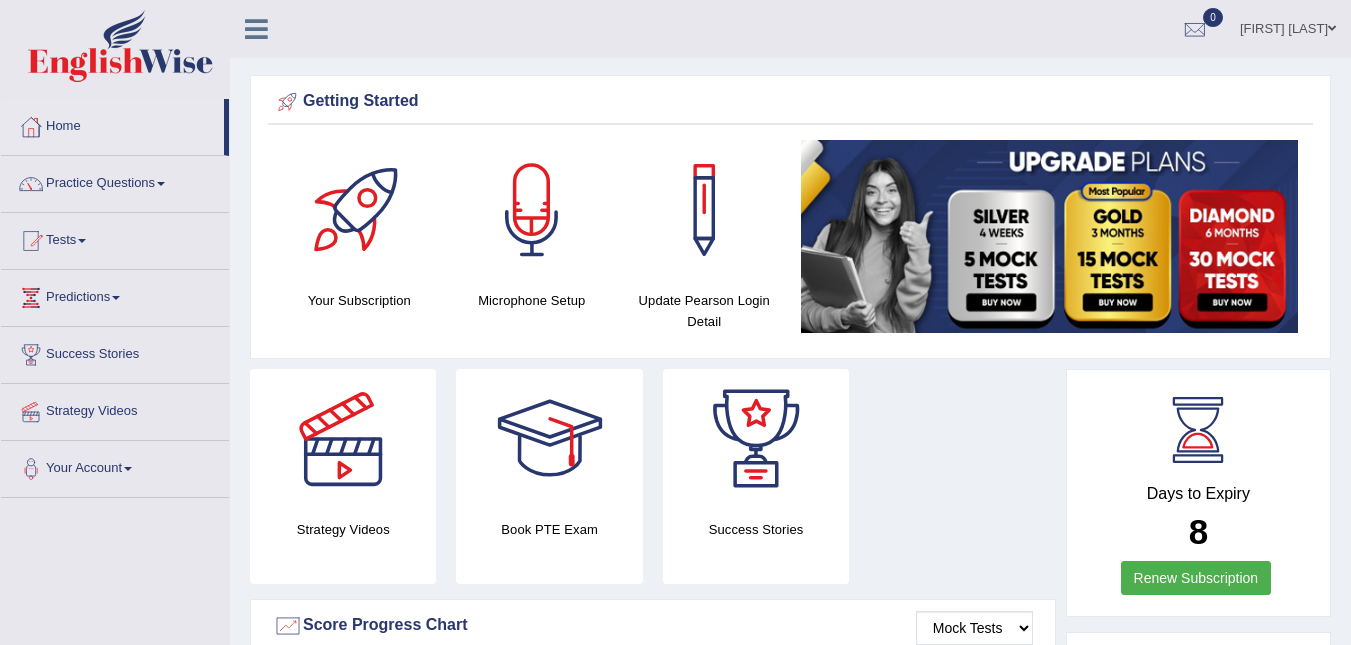 click on "Practice Questions" at bounding box center (115, 181) 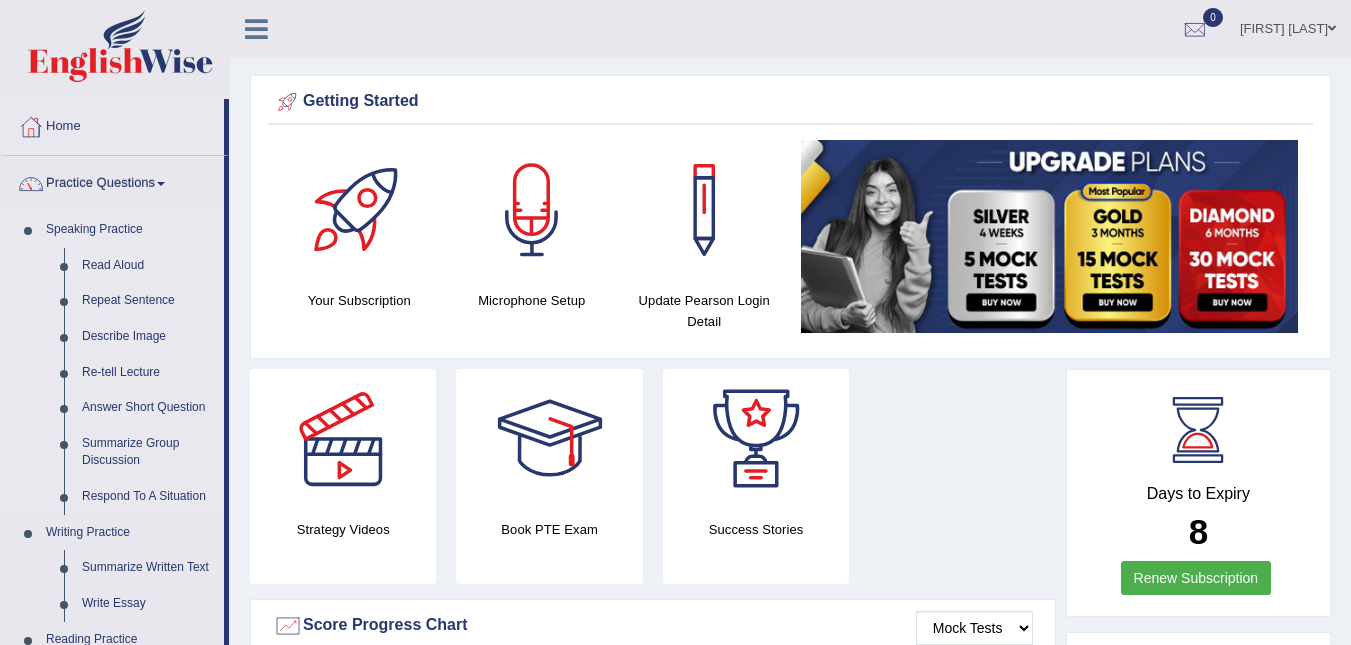 click on "Read Aloud" at bounding box center (148, 266) 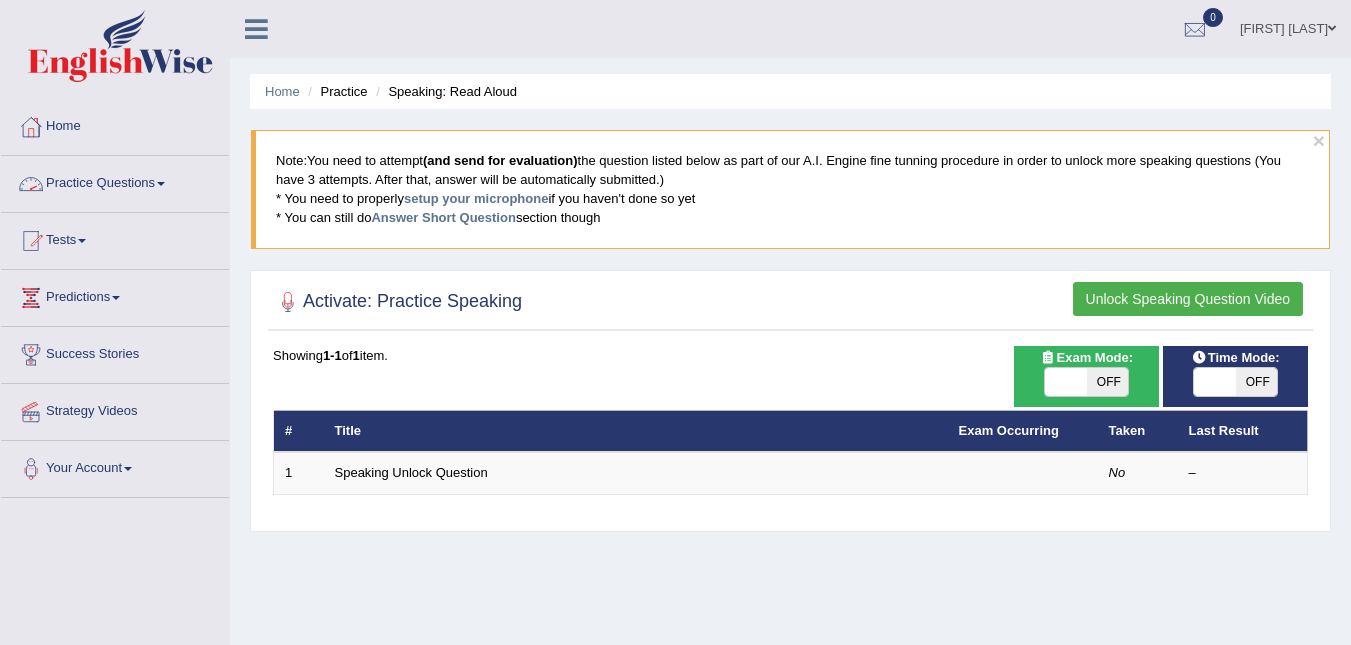 scroll, scrollTop: 0, scrollLeft: 0, axis: both 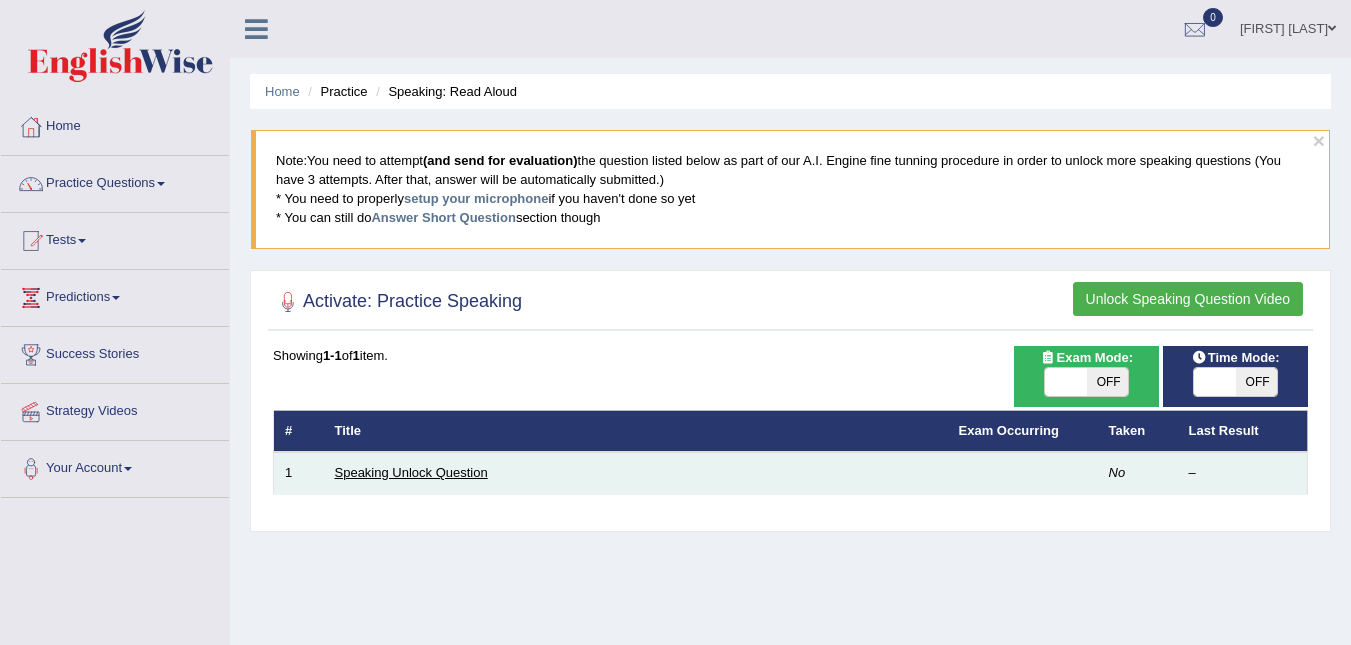 click on "Speaking Unlock Question" at bounding box center (411, 472) 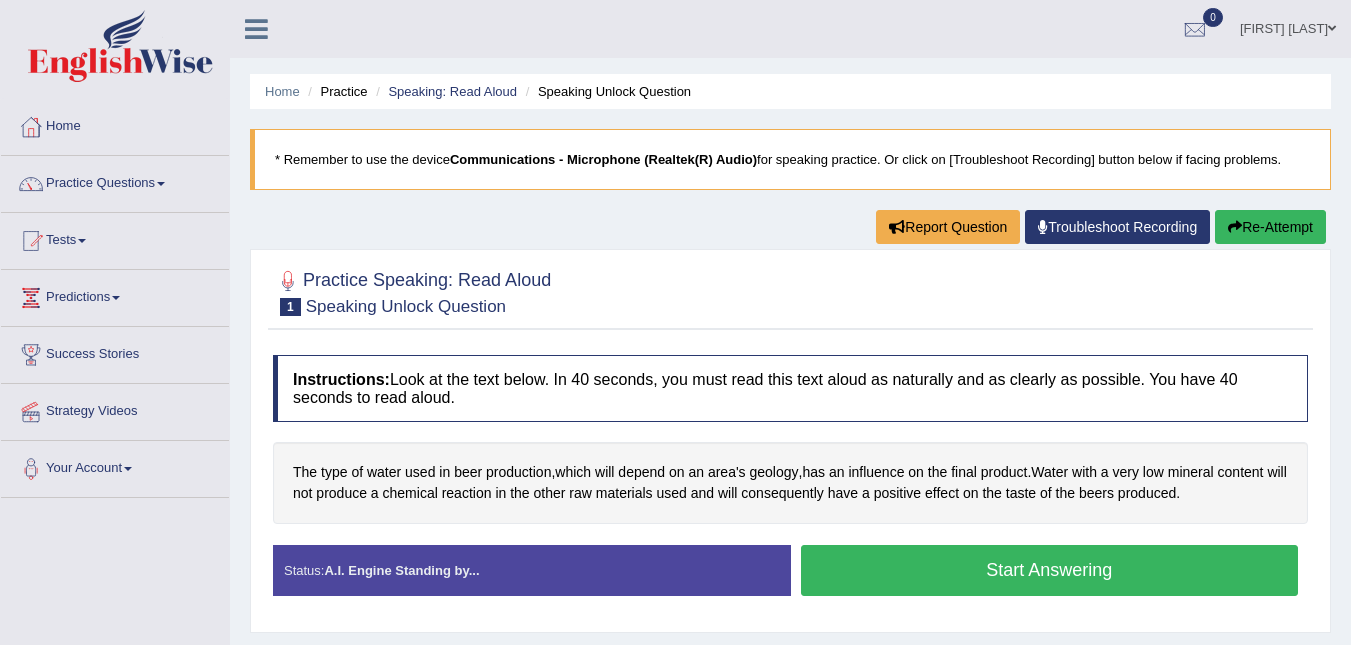 scroll, scrollTop: 0, scrollLeft: 0, axis: both 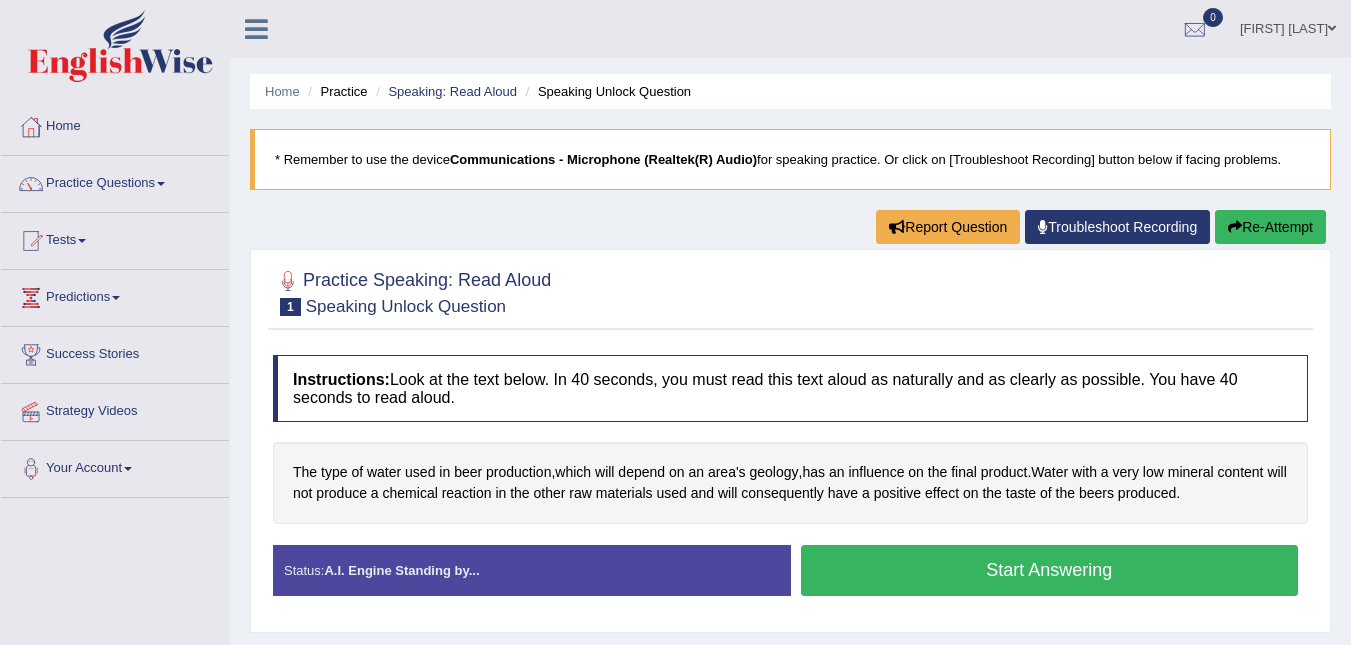click on "Start Answering" at bounding box center (1050, 570) 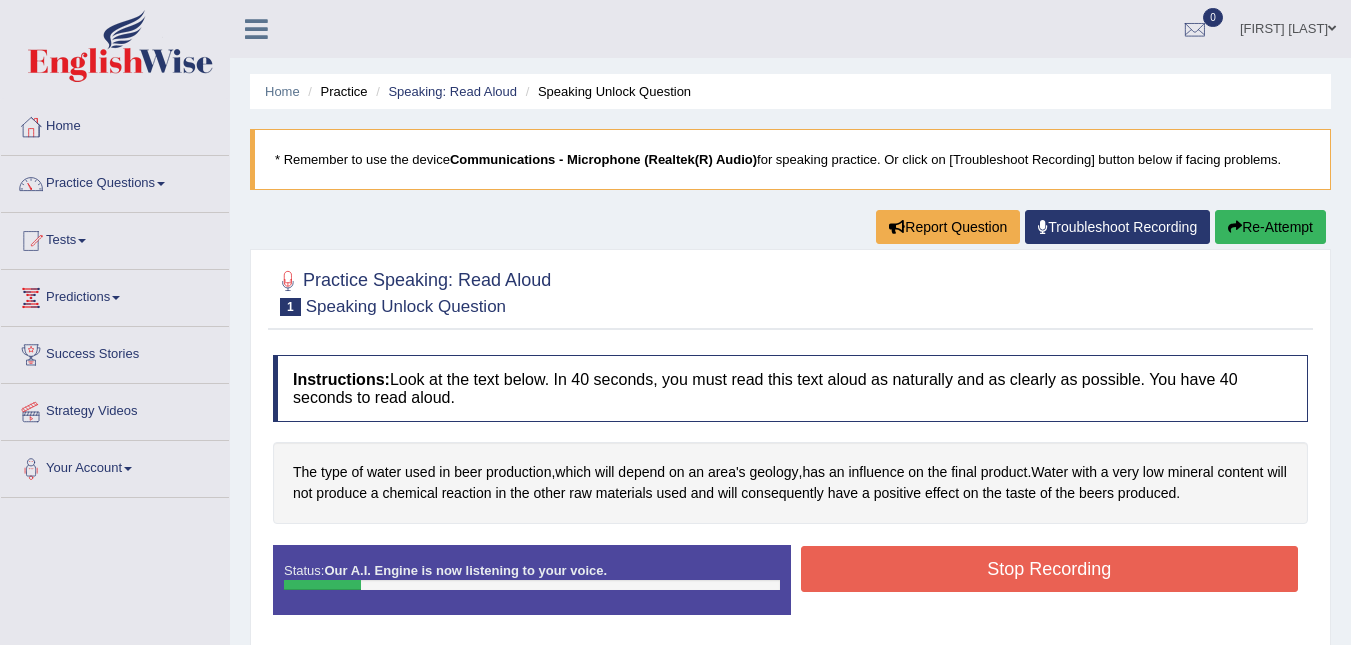 click on "Stop Recording" at bounding box center [1050, 569] 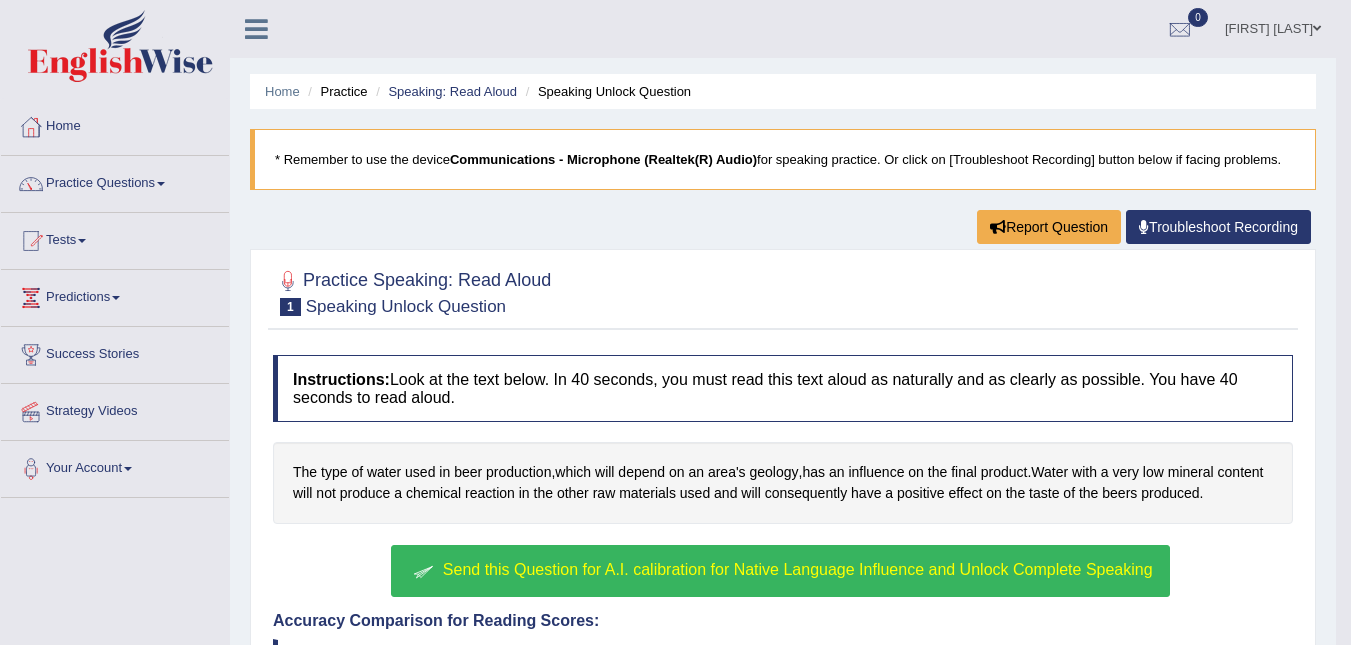 click on "Send this Question for A.I. calibration for Native Language Influence and Unlock Complete Speaking" at bounding box center [798, 569] 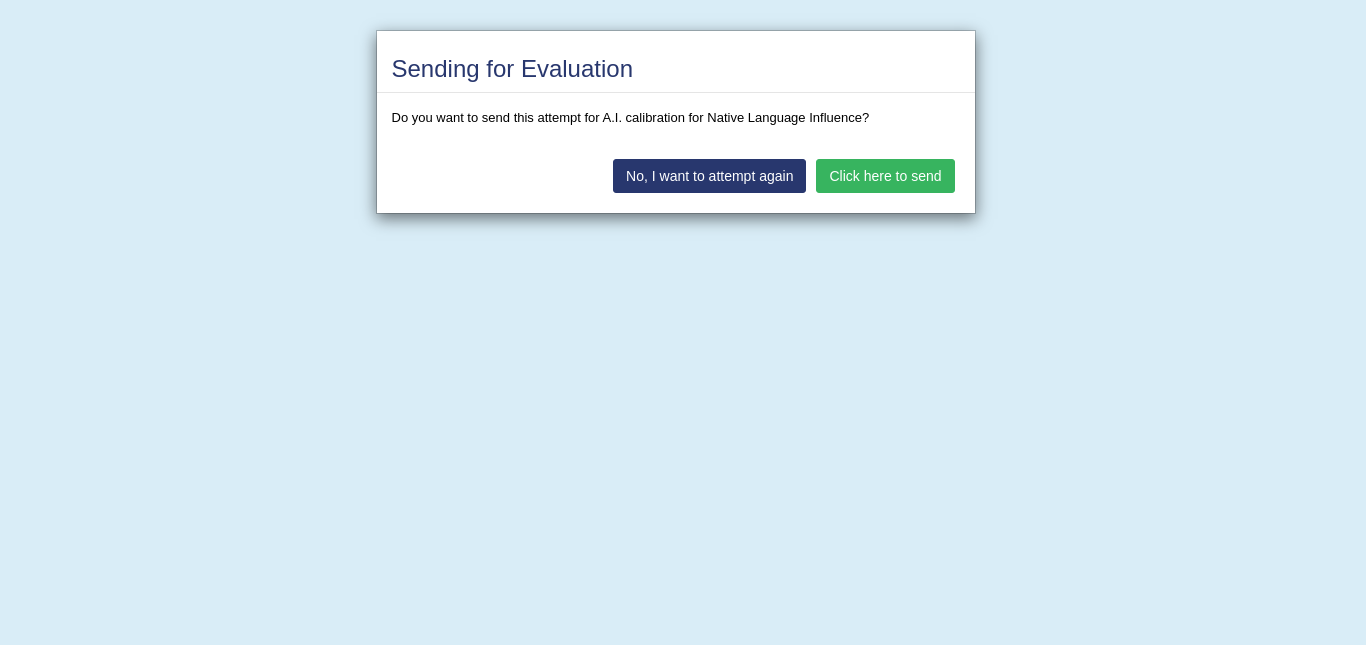 click on "Click here to send" at bounding box center (885, 176) 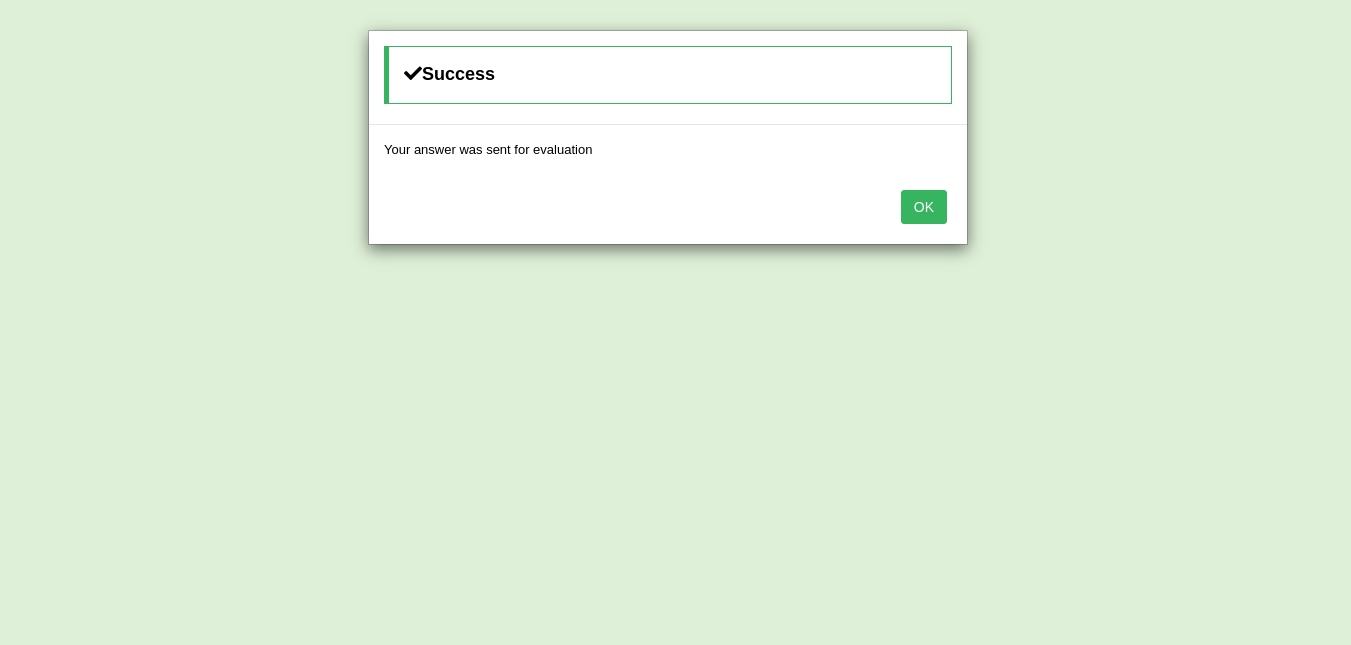 click on "OK" at bounding box center [924, 207] 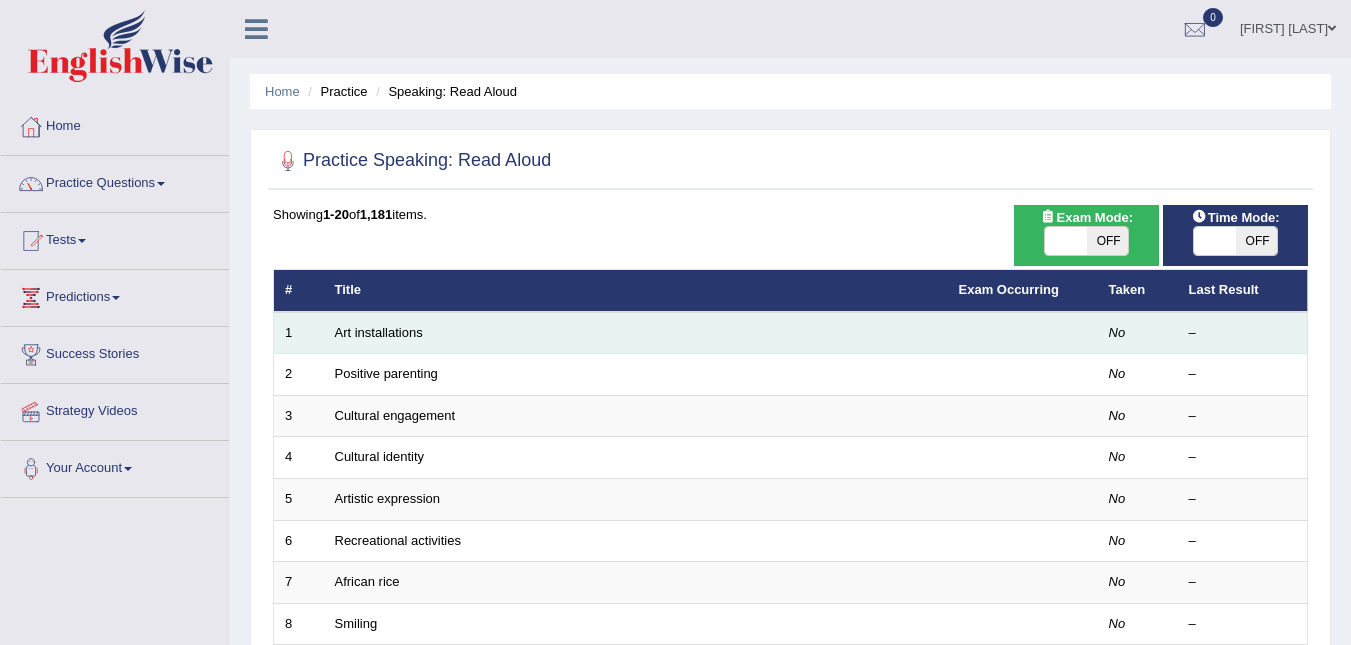 scroll, scrollTop: 0, scrollLeft: 0, axis: both 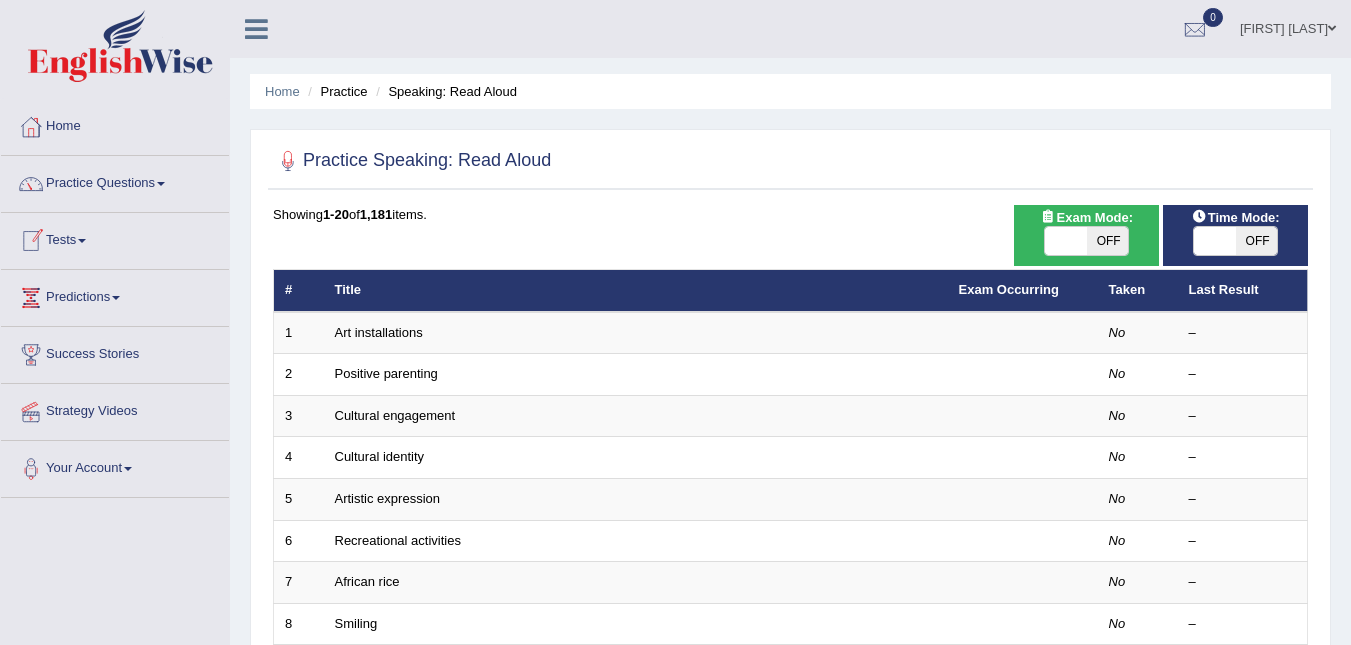 click on "Tests" at bounding box center [115, 238] 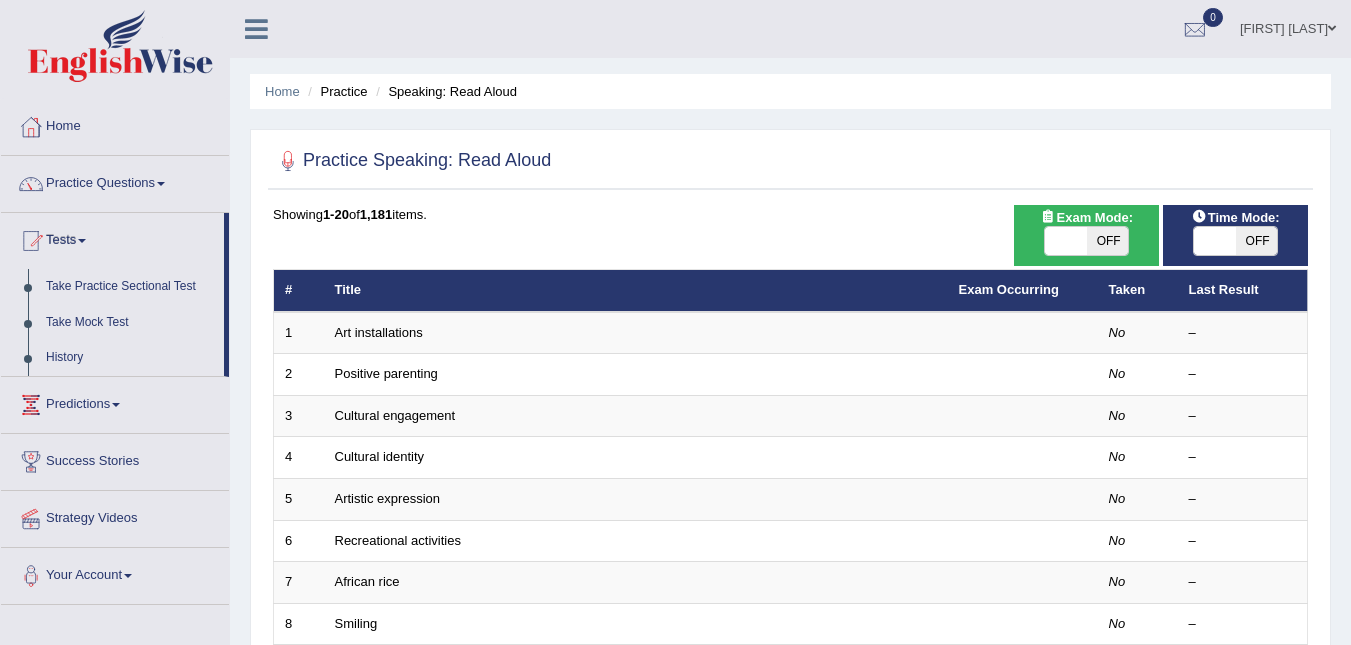 click on "Practice Questions   Speaking Practice Read Aloud
Repeat Sentence
Describe Image
Re-tell Lecture
Answer Short Question
Summarize Group Discussion
Respond To A Situation
Writing Practice  Summarize Written Text
Write Essay
Reading Practice  Reading & Writing: Fill In The Blanks
Choose Multiple Answers
Re-order Paragraphs
Fill In The Blanks
Choose Single Answer
Listening Practice  Summarize Spoken Text
Highlight Incorrect Words
Highlight Correct Summary
Select Missing Word
Choose Single Answer
Choose Multiple Answers
Fill In The Blanks
Write From Dictation
Pronunciation" at bounding box center (115, 184) 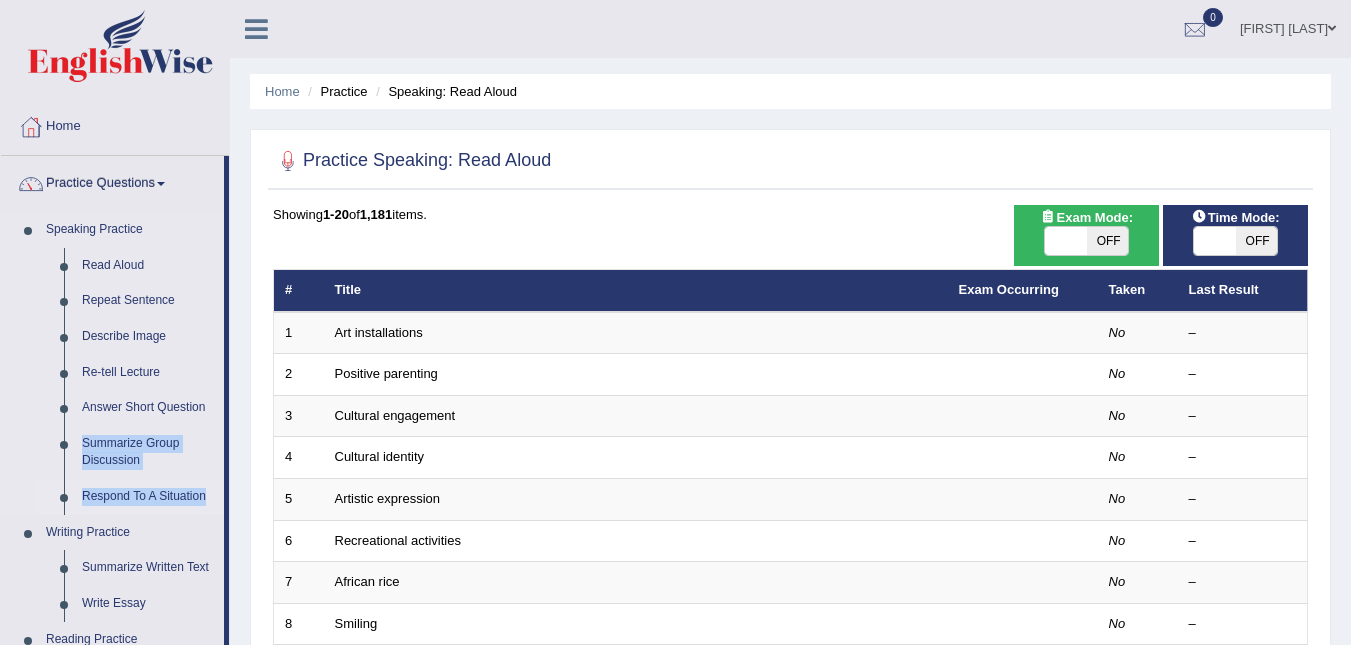 drag, startPoint x: 227, startPoint y: 425, endPoint x: 209, endPoint y: 485, distance: 62.641838 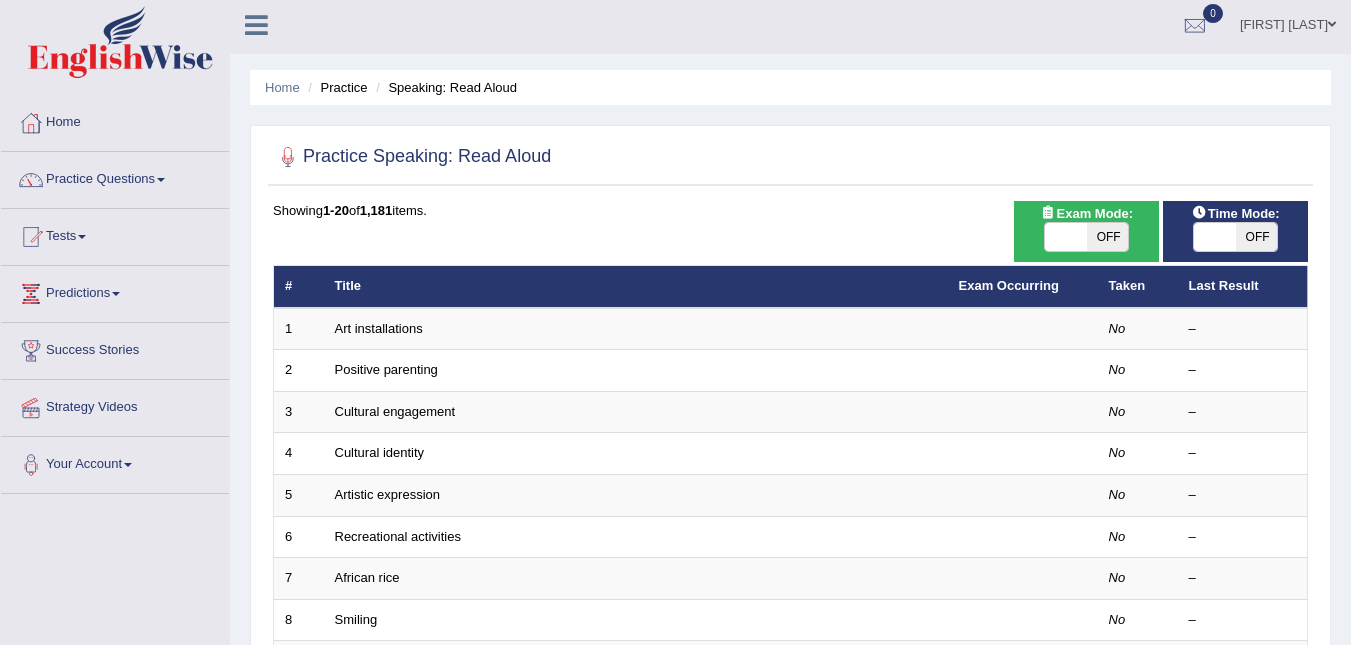 scroll, scrollTop: 0, scrollLeft: 0, axis: both 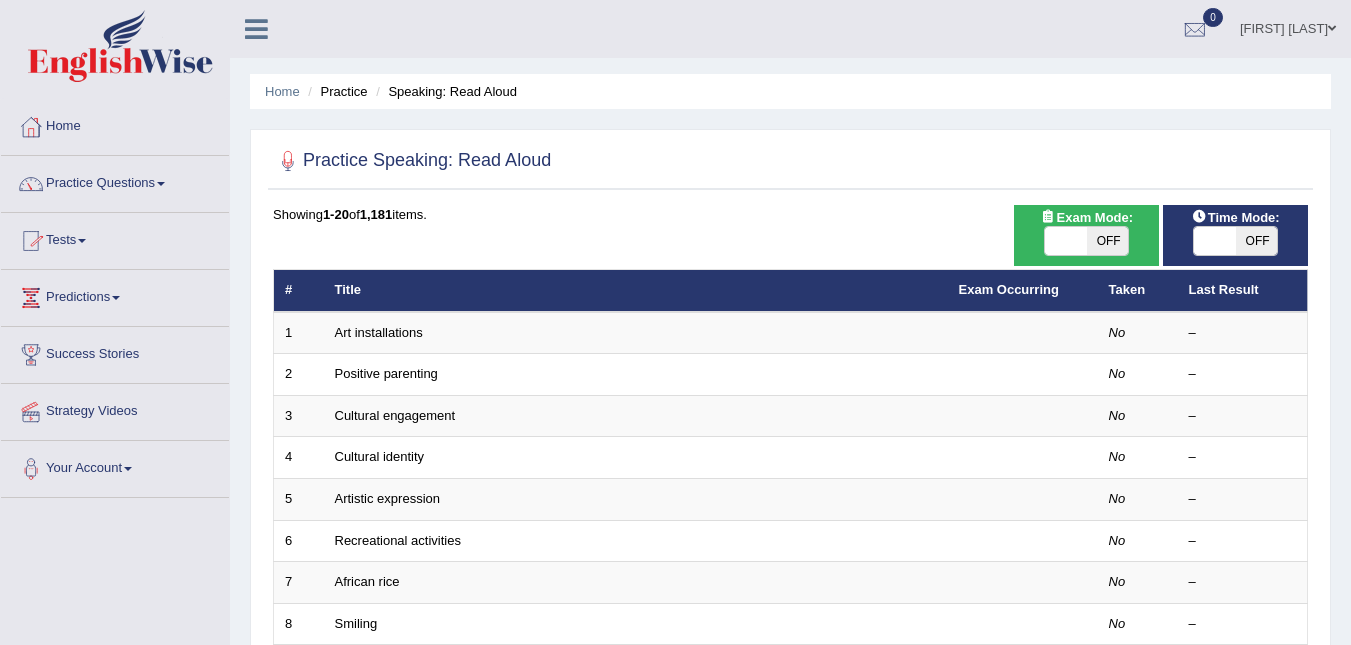 click on "Tests" at bounding box center (115, 238) 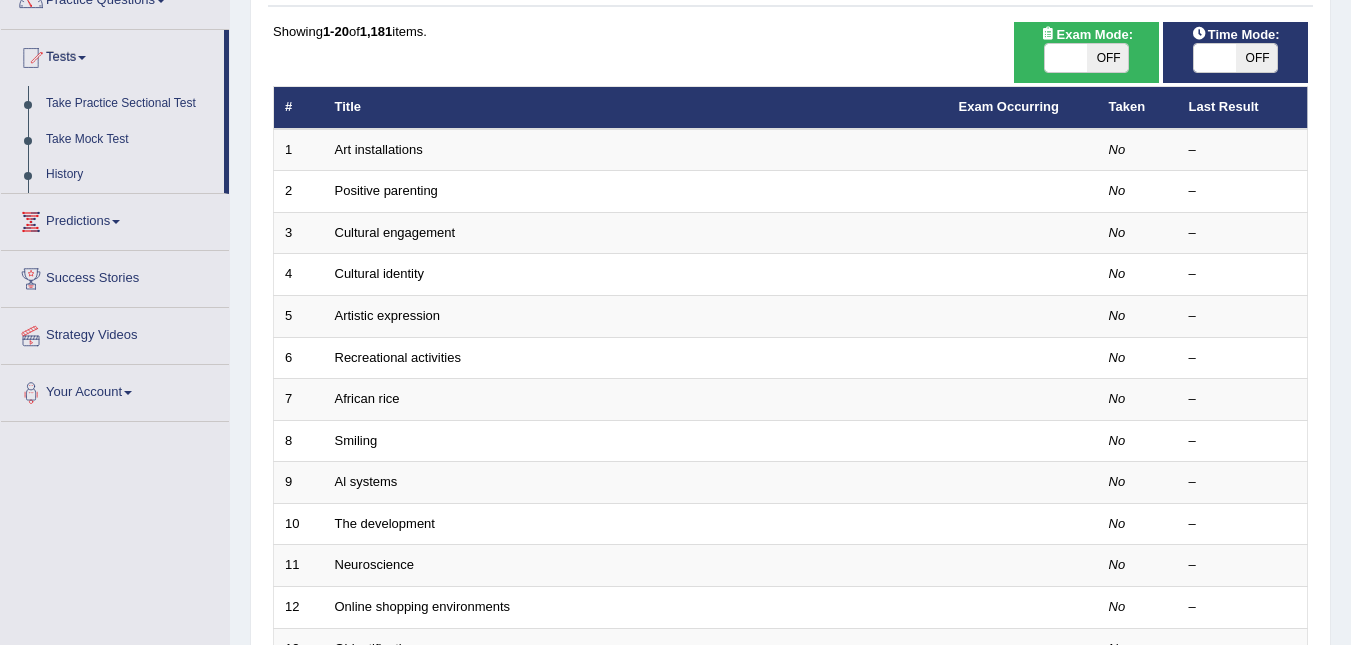 scroll, scrollTop: 187, scrollLeft: 0, axis: vertical 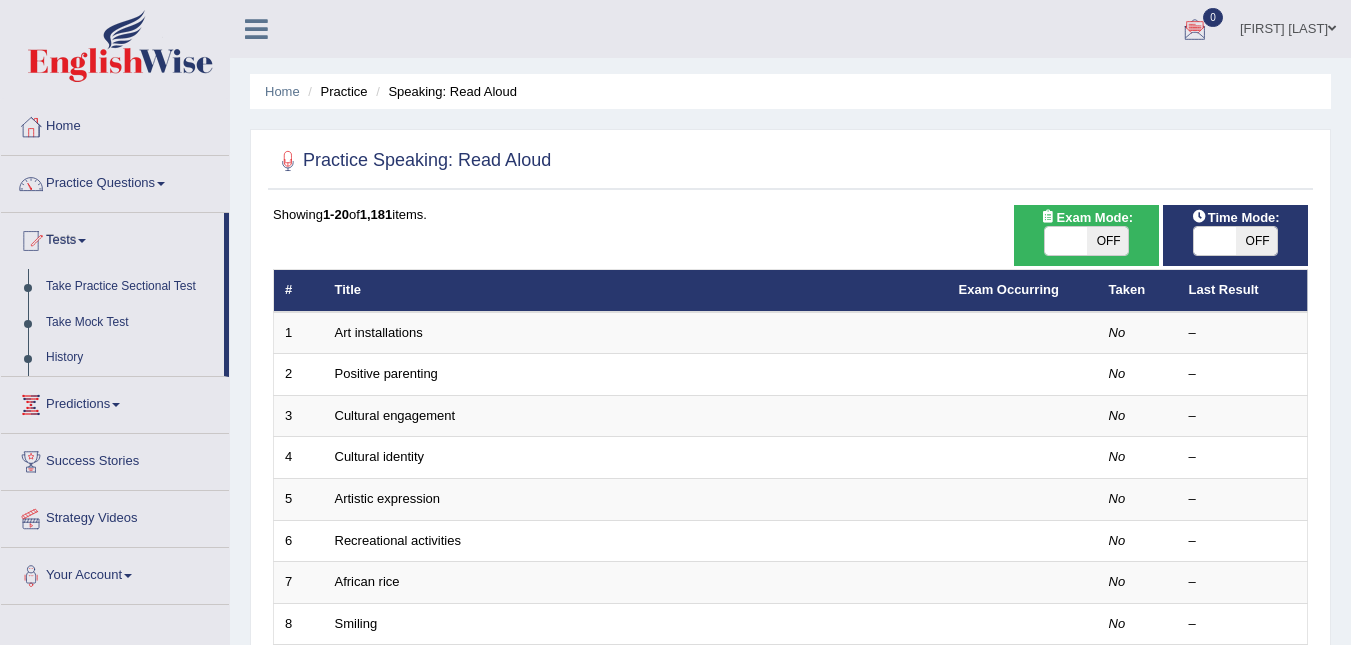 click at bounding box center [1195, 30] 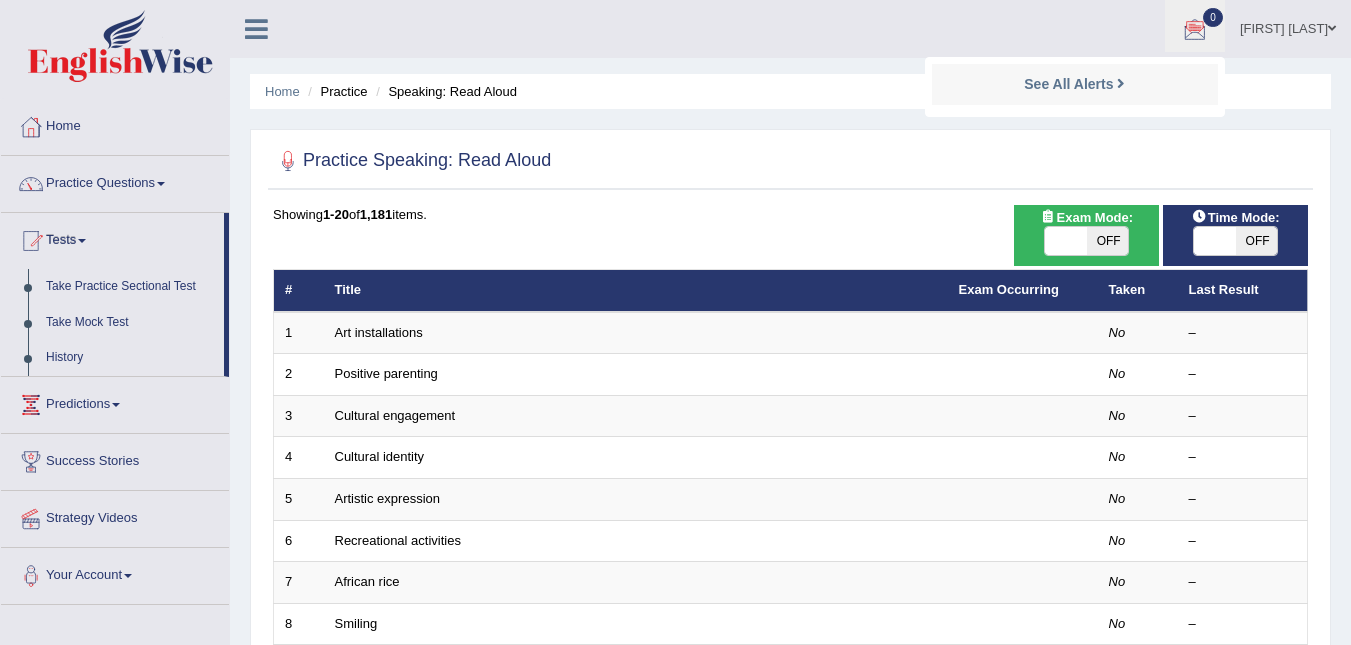 click on "[FIRST] [LAST]
Toggle navigation
Username: [USERNAME]
Access Type: Online
Subscription: Default
Log out
0
See All Alerts" at bounding box center [958, 28] 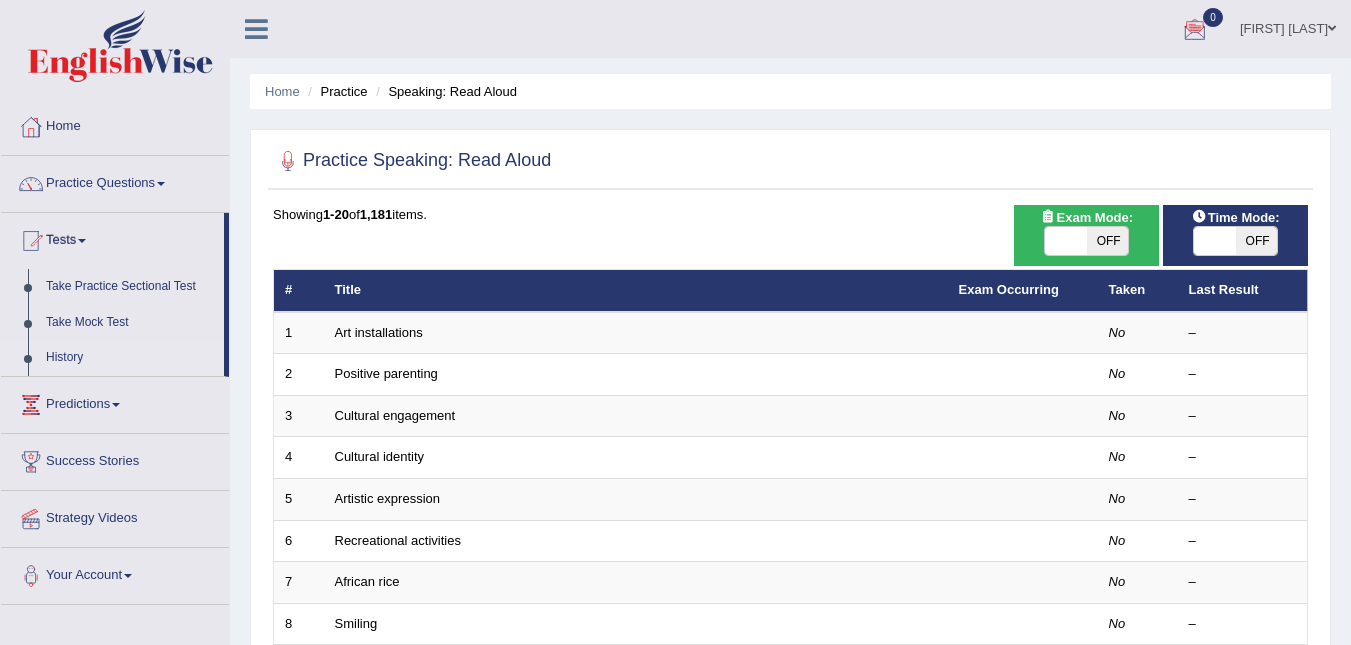 drag, startPoint x: 233, startPoint y: 351, endPoint x: 223, endPoint y: 349, distance: 10.198039 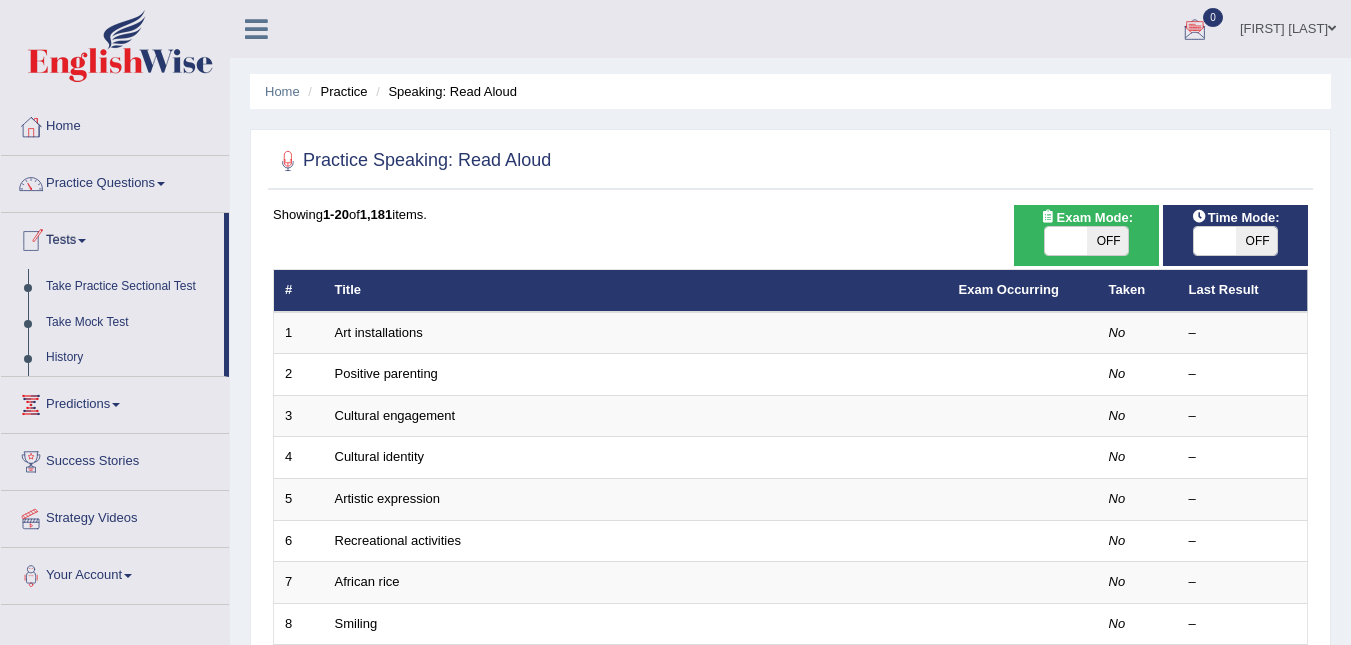 click on "Tests" at bounding box center [112, 238] 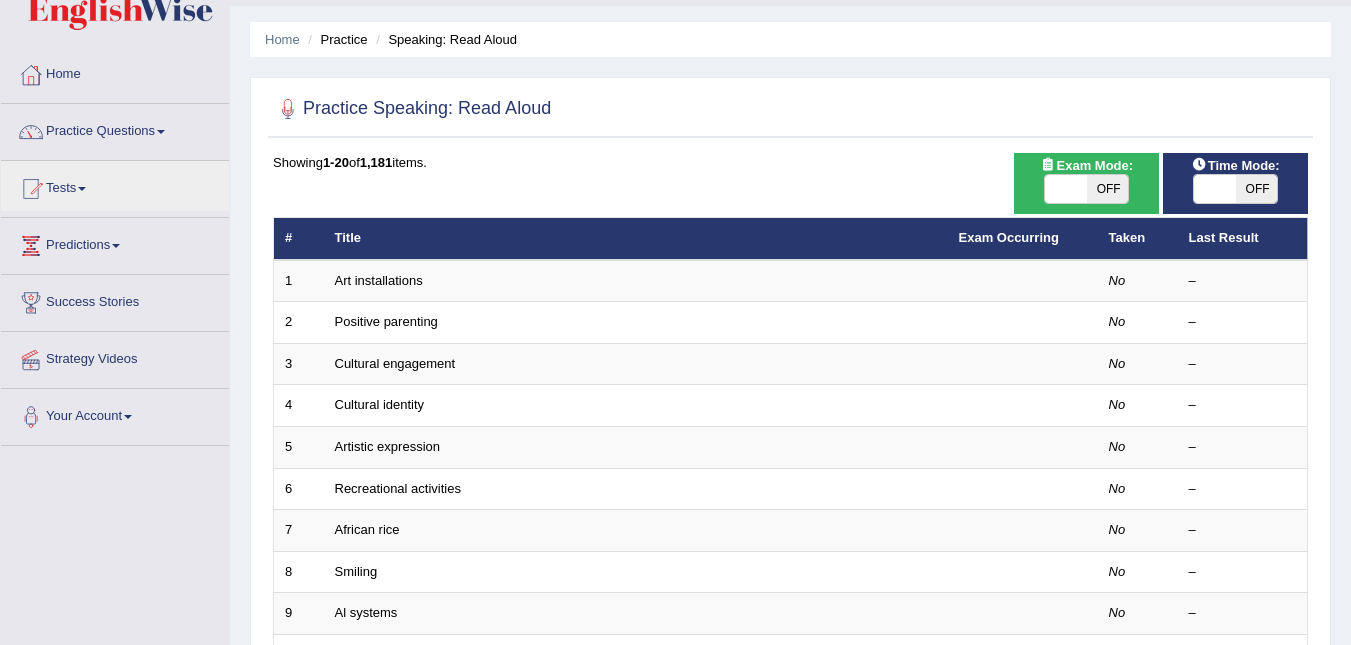 scroll, scrollTop: 0, scrollLeft: 0, axis: both 